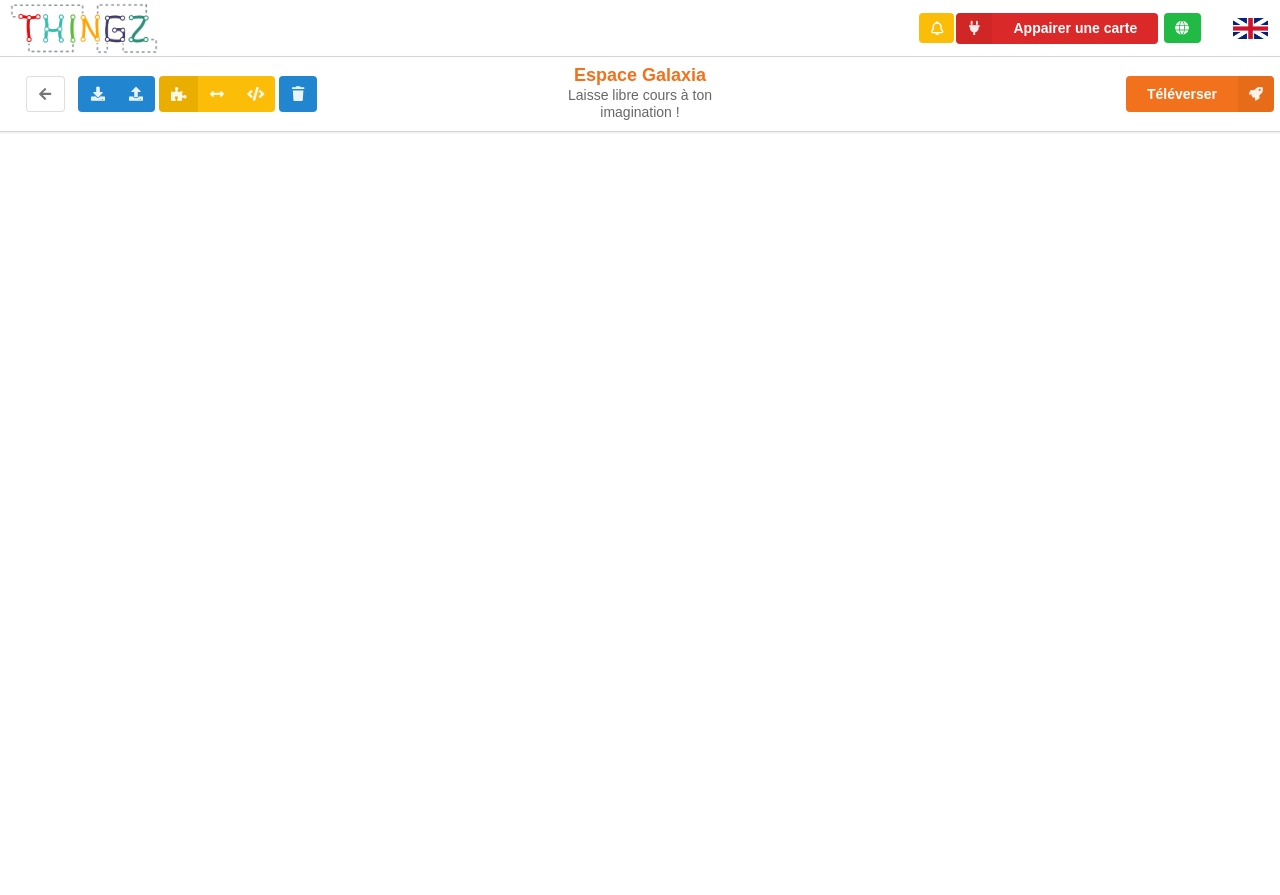 scroll, scrollTop: 0, scrollLeft: 0, axis: both 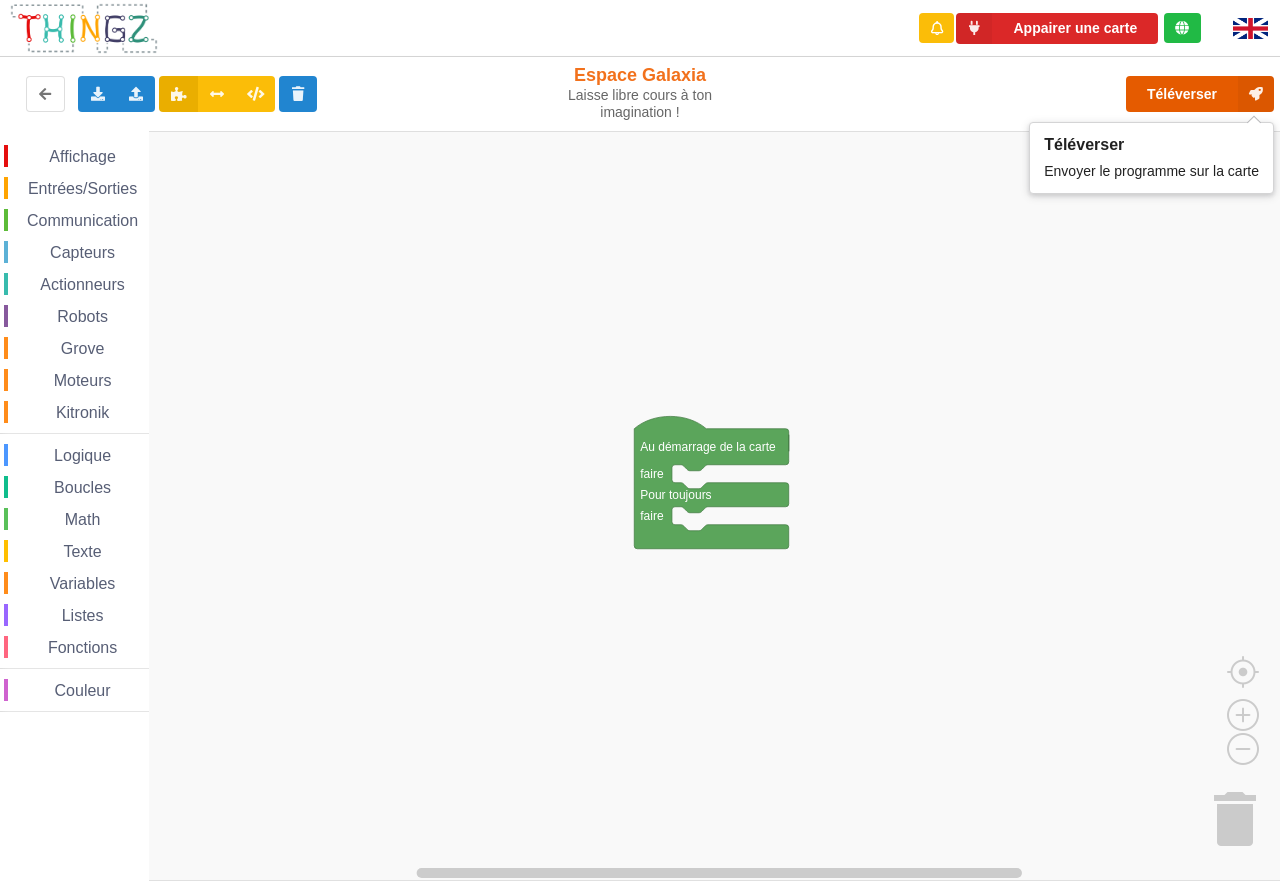 click on "Téléverser" at bounding box center [1200, 94] 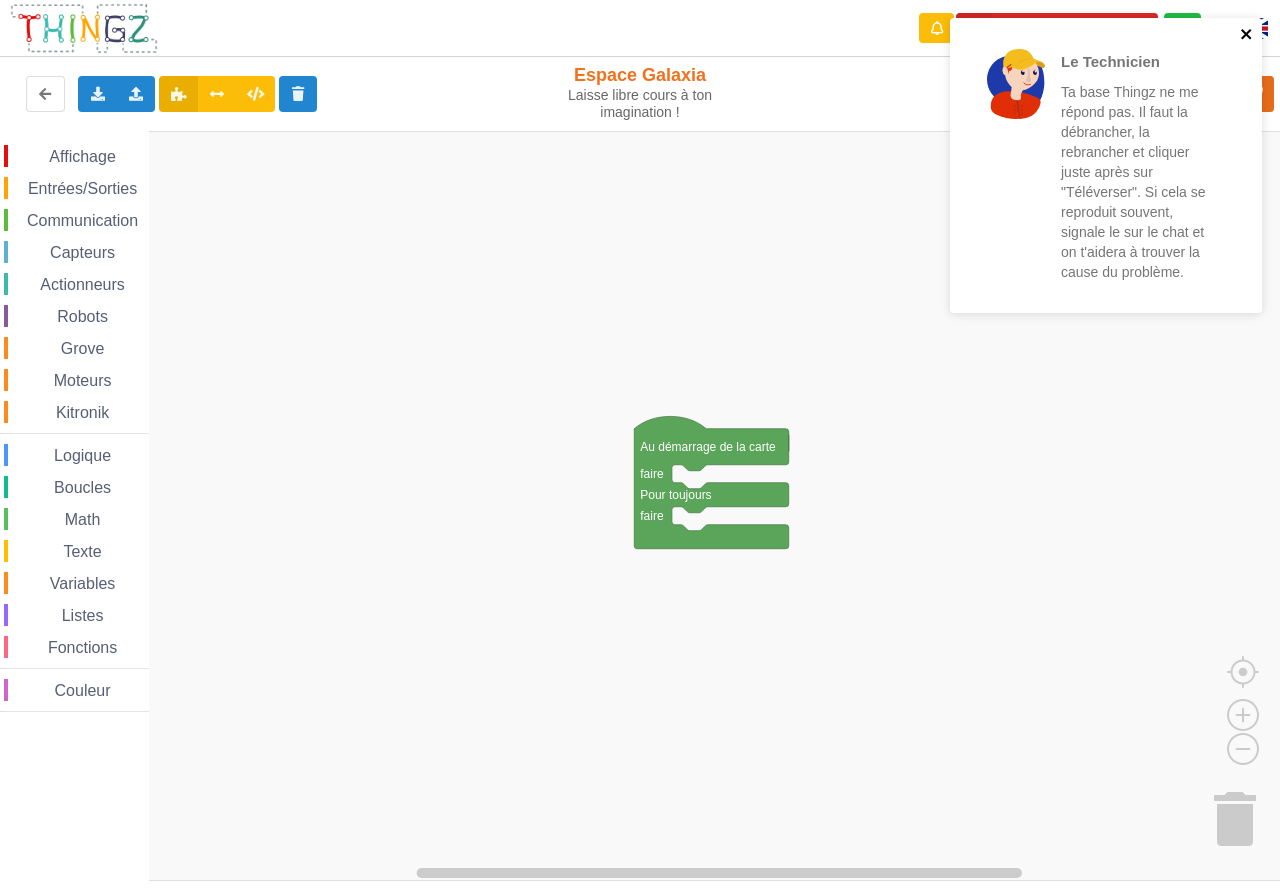 click 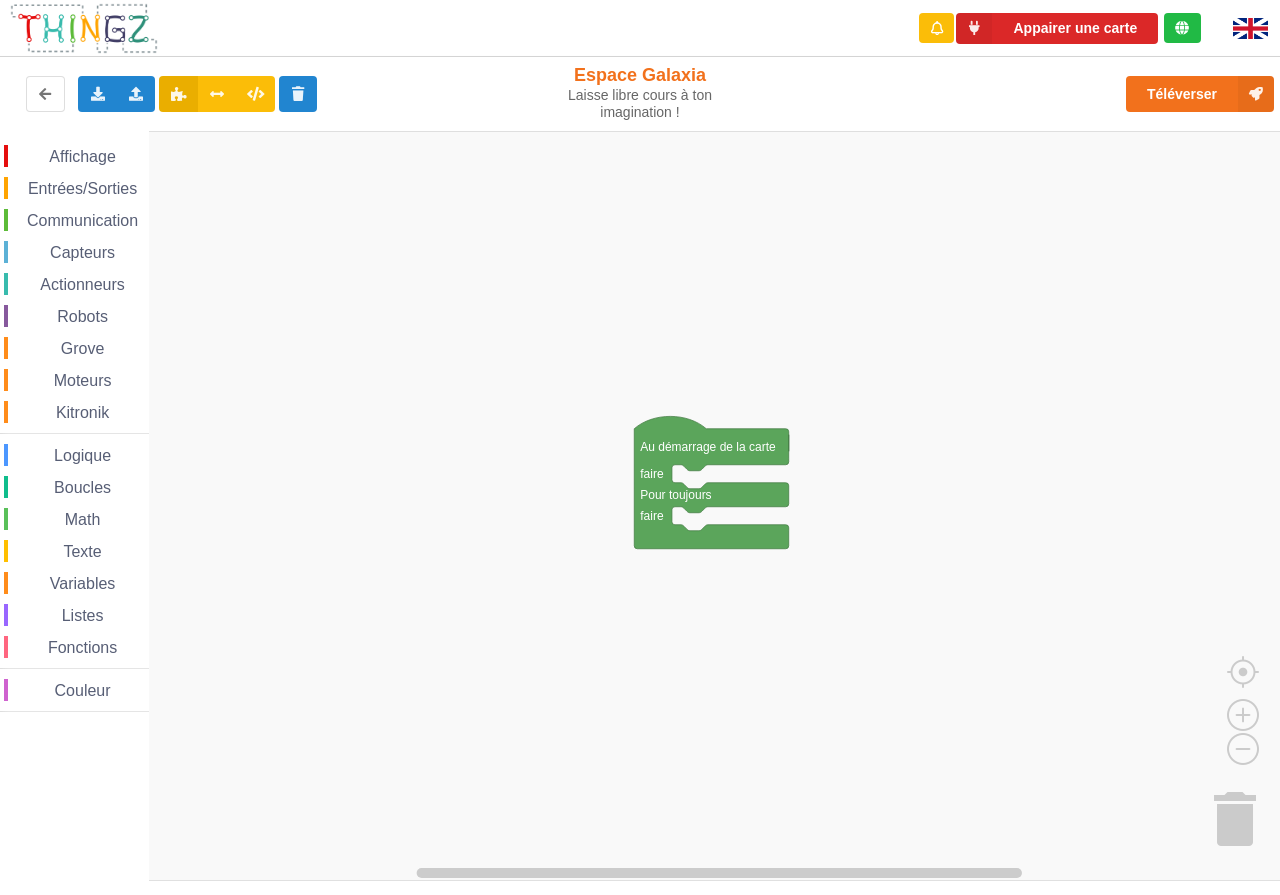 click at bounding box center [1250, 28] 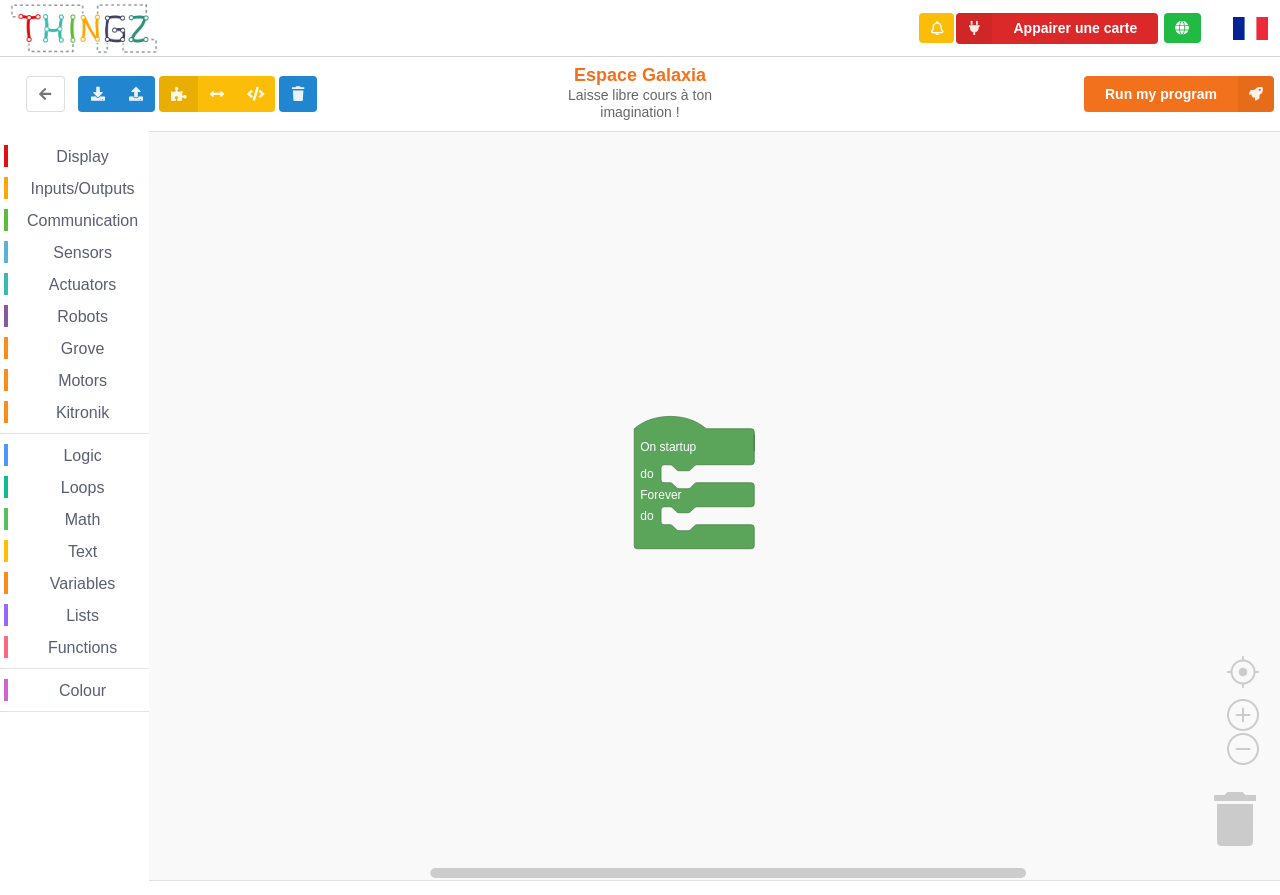 scroll, scrollTop: 0, scrollLeft: 0, axis: both 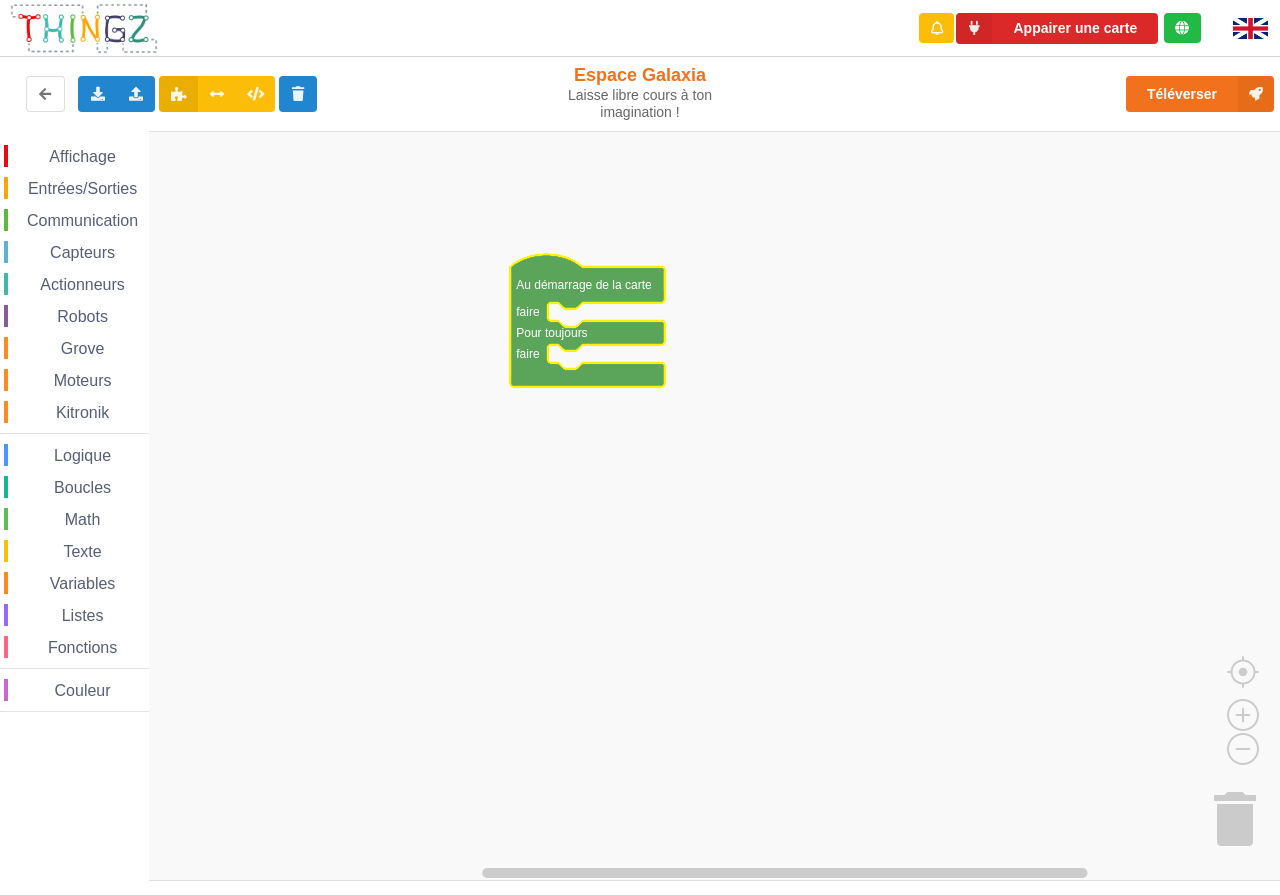 drag, startPoint x: 86, startPoint y: 139, endPoint x: 75, endPoint y: 165, distance: 28.231188 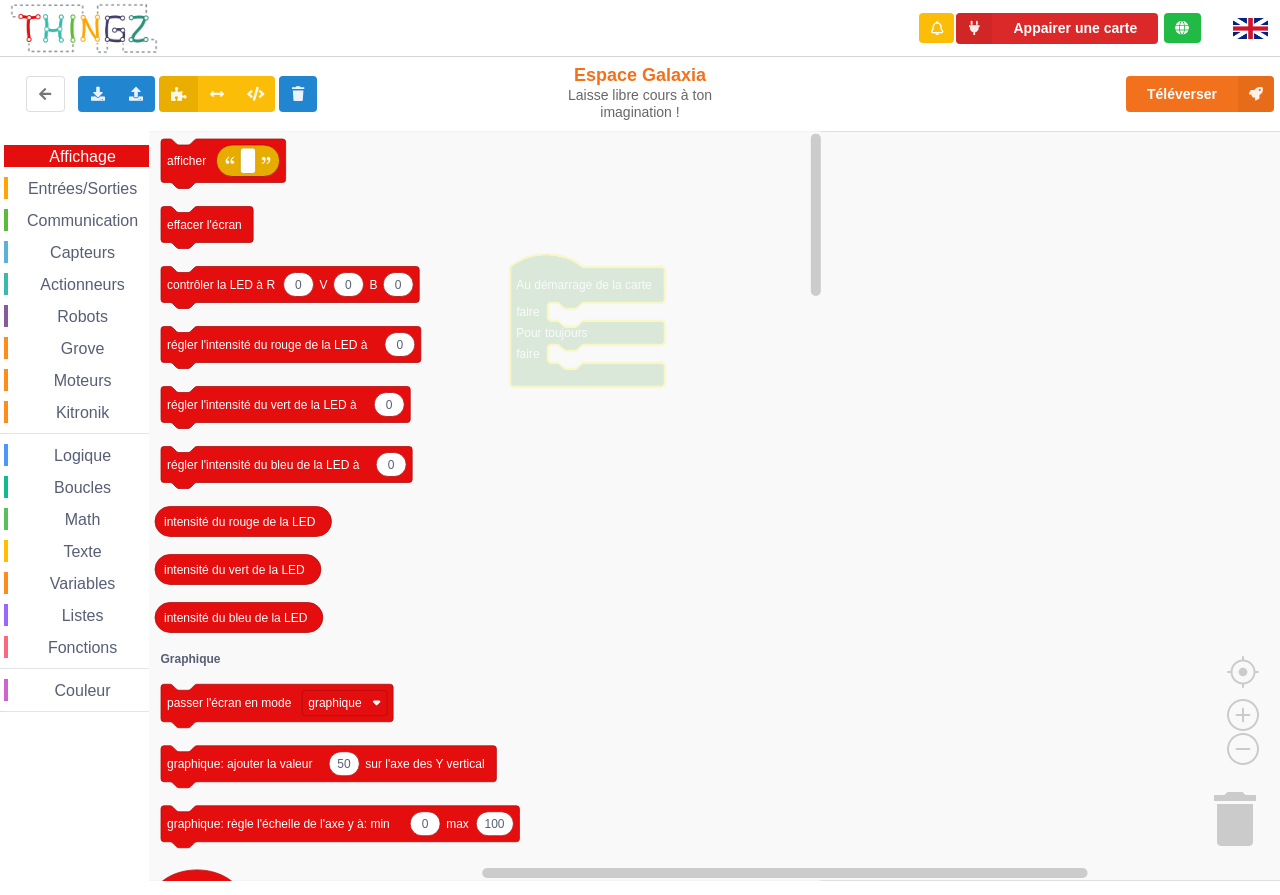 click 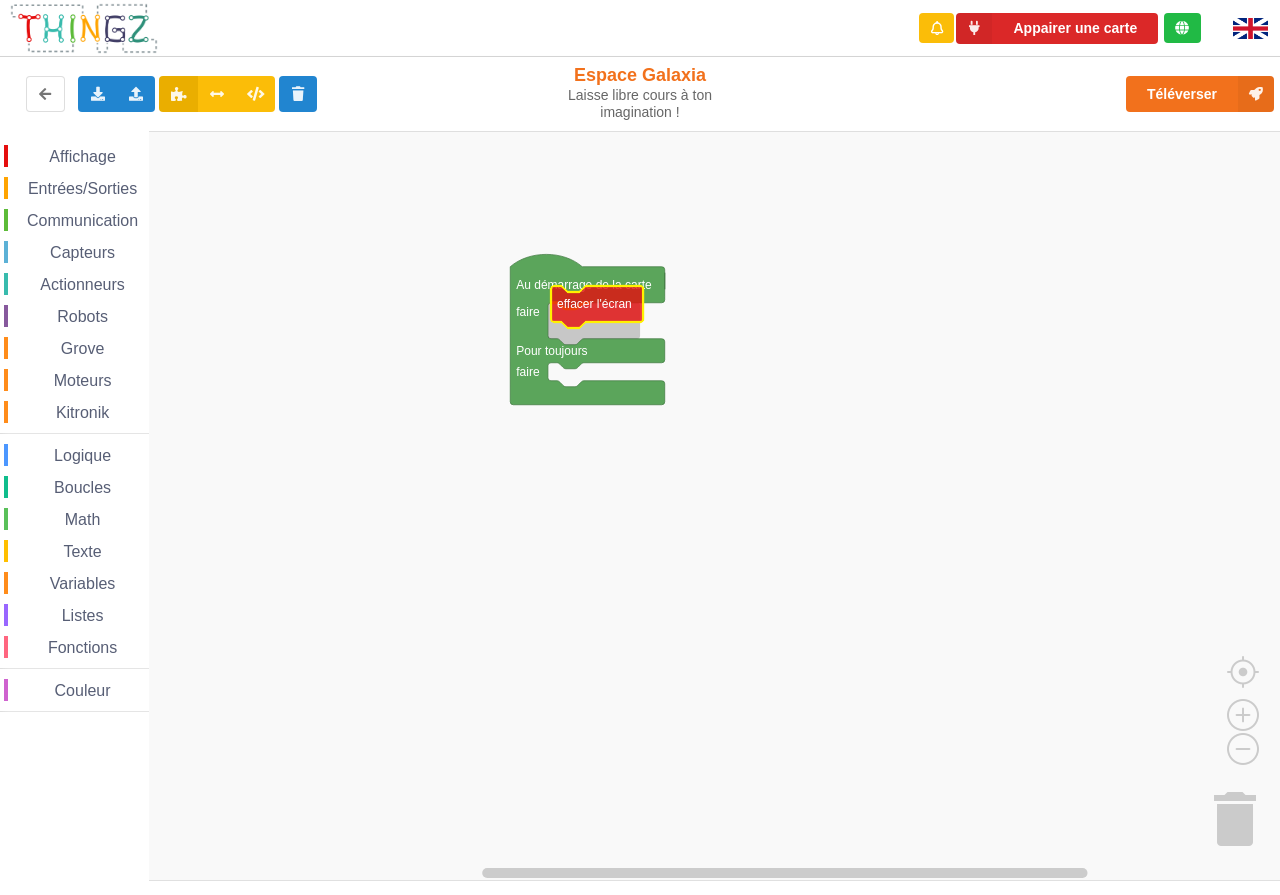 click on "Affichage Entrées/Sorties Communication Capteurs Actionneurs Robots Grove Moteurs Kitronik Logique Boucles Math Texte Variables Listes Fonctions Couleur Au démarrage de la carte faire Pour toujours faire effacer l'écran   afficher effacer l'écran 0 0 0 contrôler la LED à R V B 0 régler l'intensité du rouge de la LED à 0 régler l'intensité du vert de la LED à 0 régler l'intensité du bleu de la LED à intensité du rouge de la LED intensité du vert de la LED intensité du bleu de la LED passer l'écran en mode graphique 50 graphique: ajouter la valeur sur l'axe des Y vertical 0 100 graphique: règle l'échelle de l'axe y à: min max 1 50 graphique: toutes les secondes calculer une nouvelle valeur ajouter le résultat dans le graphique 0 0 20 10 créer le rectangle r à la position x: y: de longueur: de largeur: de couleur: 10 changer la valeur X de r à 10 changer longueur du rectangle r à valeur X r valeur r r" at bounding box center [647, 506] 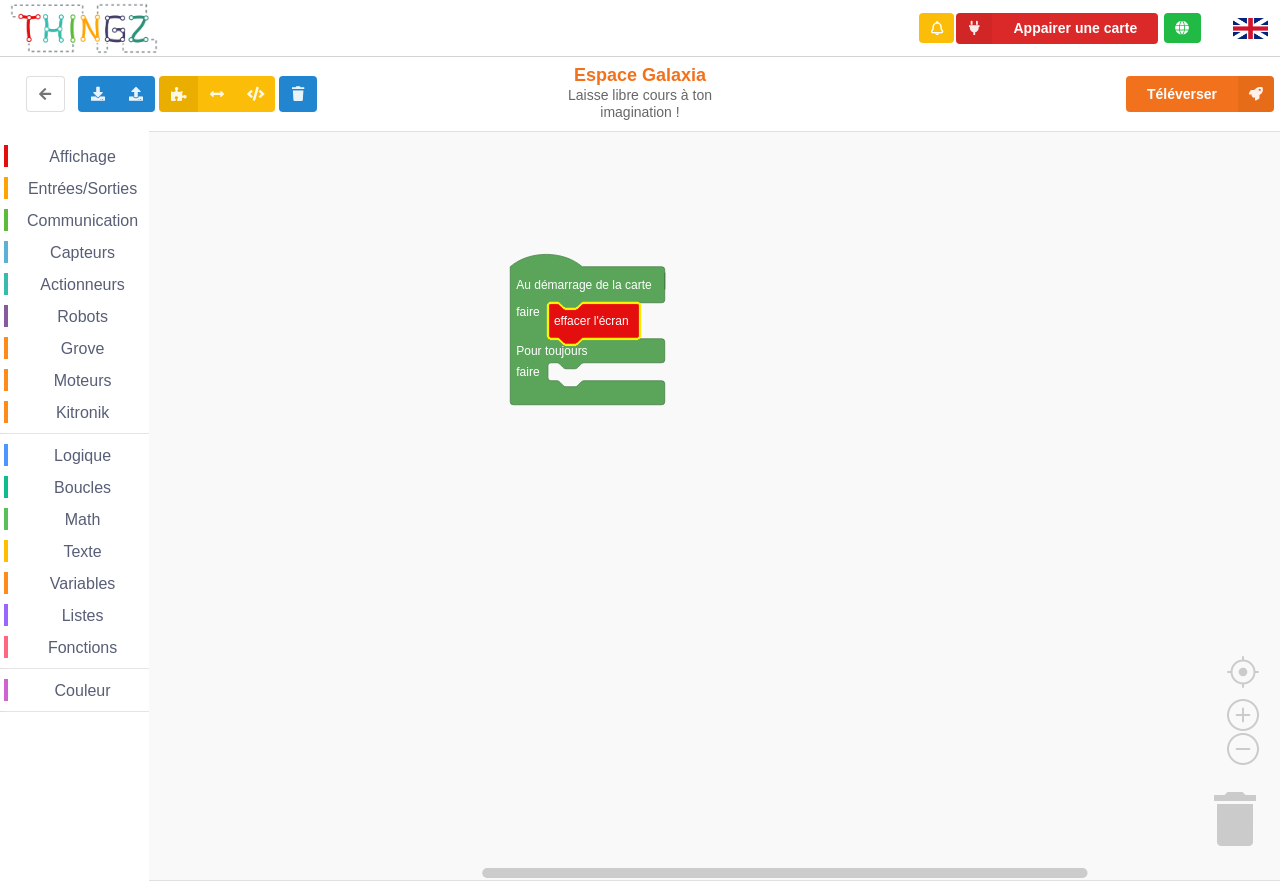 click on "Affichage" at bounding box center (82, 156) 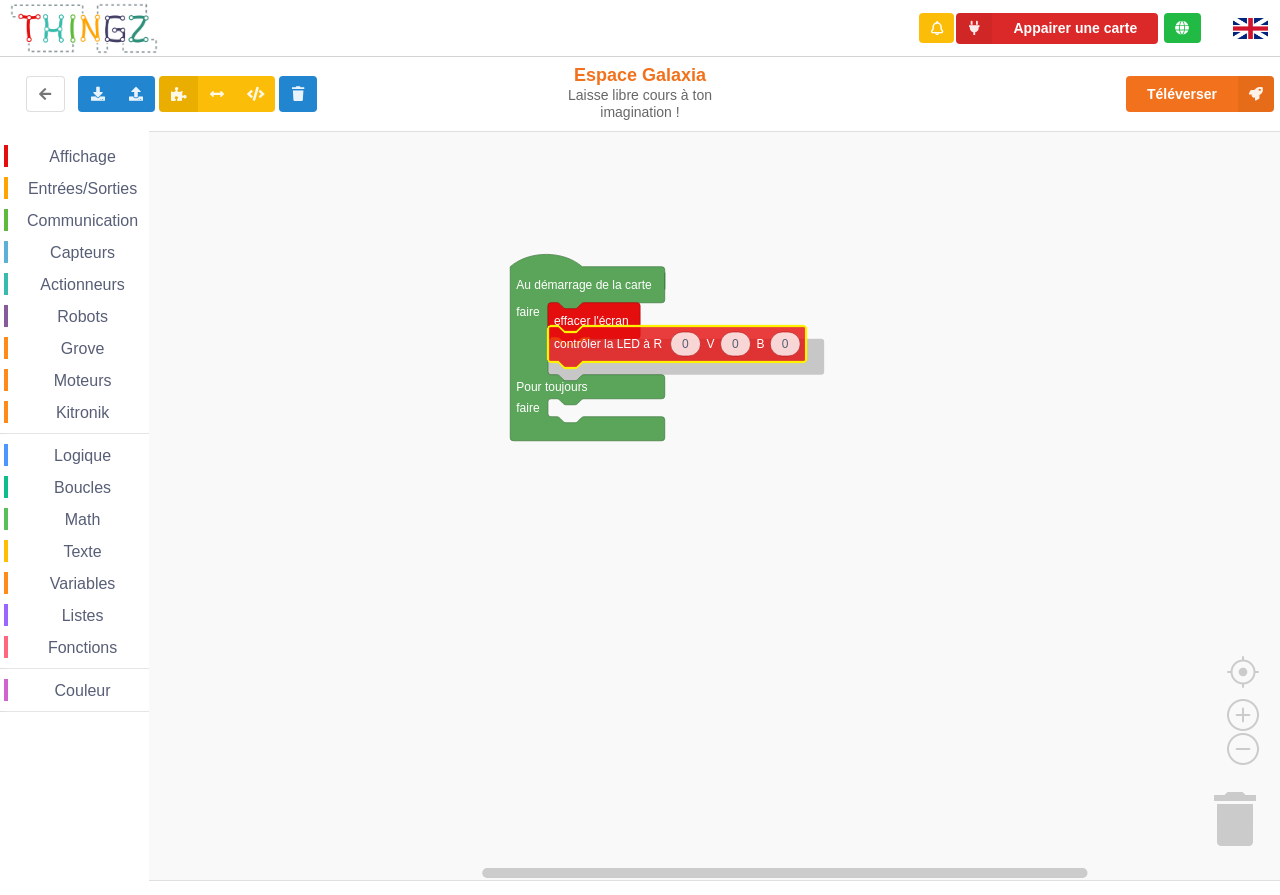 click on "Affichage Entrées/Sorties Communication Capteurs Actionneurs Robots Grove Moteurs Kitronik Logique Boucles Math Texte Variables Listes Fonctions Couleur Au démarrage de la carte faire Pour toujours faire effacer l'écran contrôler la LED à R V B   afficher effacer l'écran 0 0 0 contrôler la LED à R V B 0 régler l'intensité du rouge de la LED à 0 régler l'intensité du vert de la LED à 0 régler l'intensité du bleu de la LED à intensité du rouge de la LED intensité du vert de la LED intensité du bleu de la LED passer l'écran en mode graphique 50 graphique: ajouter la valeur sur l'axe des Y vertical 0 100 graphique: règle l'échelle de l'axe y à: min max 1 50 graphique: toutes les secondes calculer une nouvelle valeur ajouter le résultat dans le graphique 0 0 20 10 créer le rectangle r à la position x: y: de longueur: de largeur: de couleur: 10 changer la valeur X de r à 10 changer longueur r à X r" at bounding box center (647, 506) 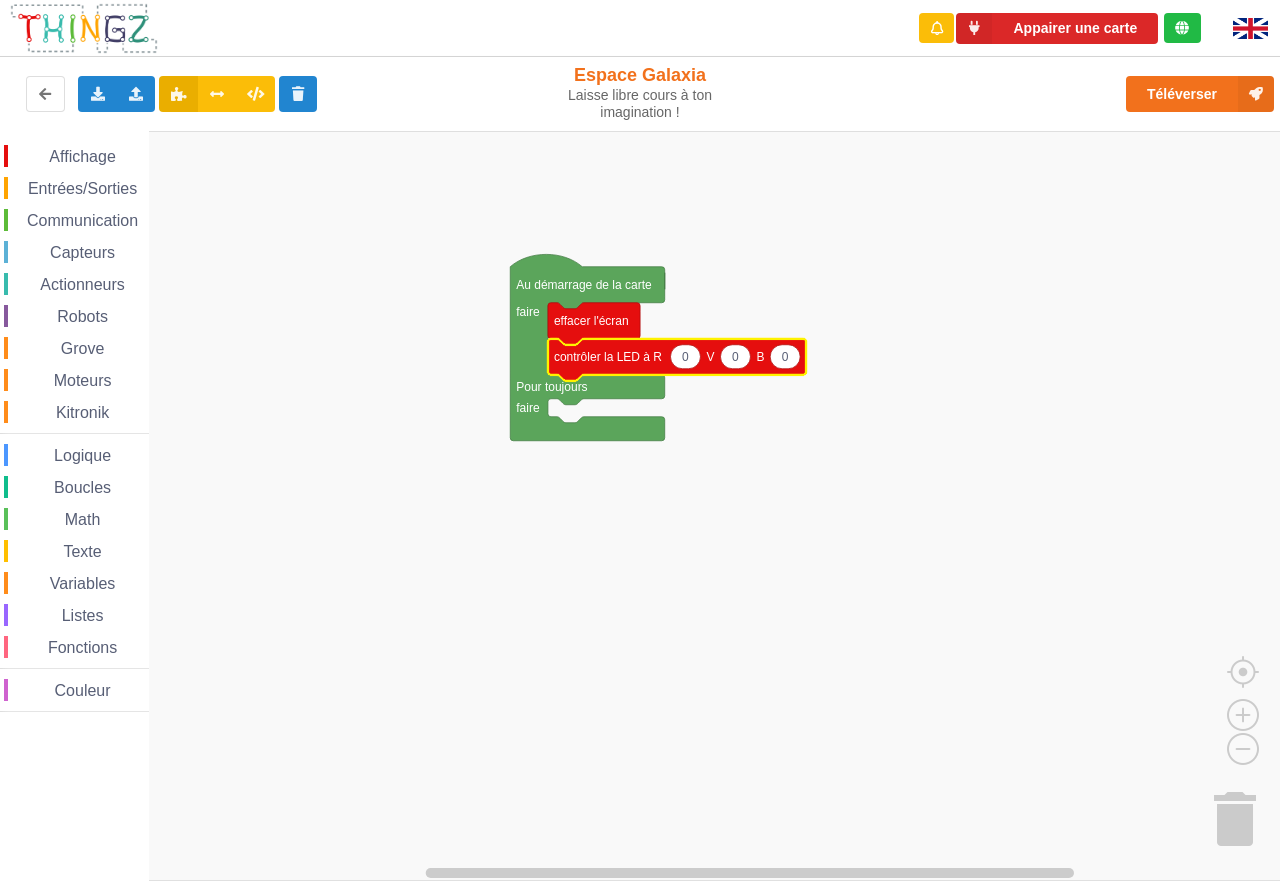 click on "Fonctions" at bounding box center (82, 647) 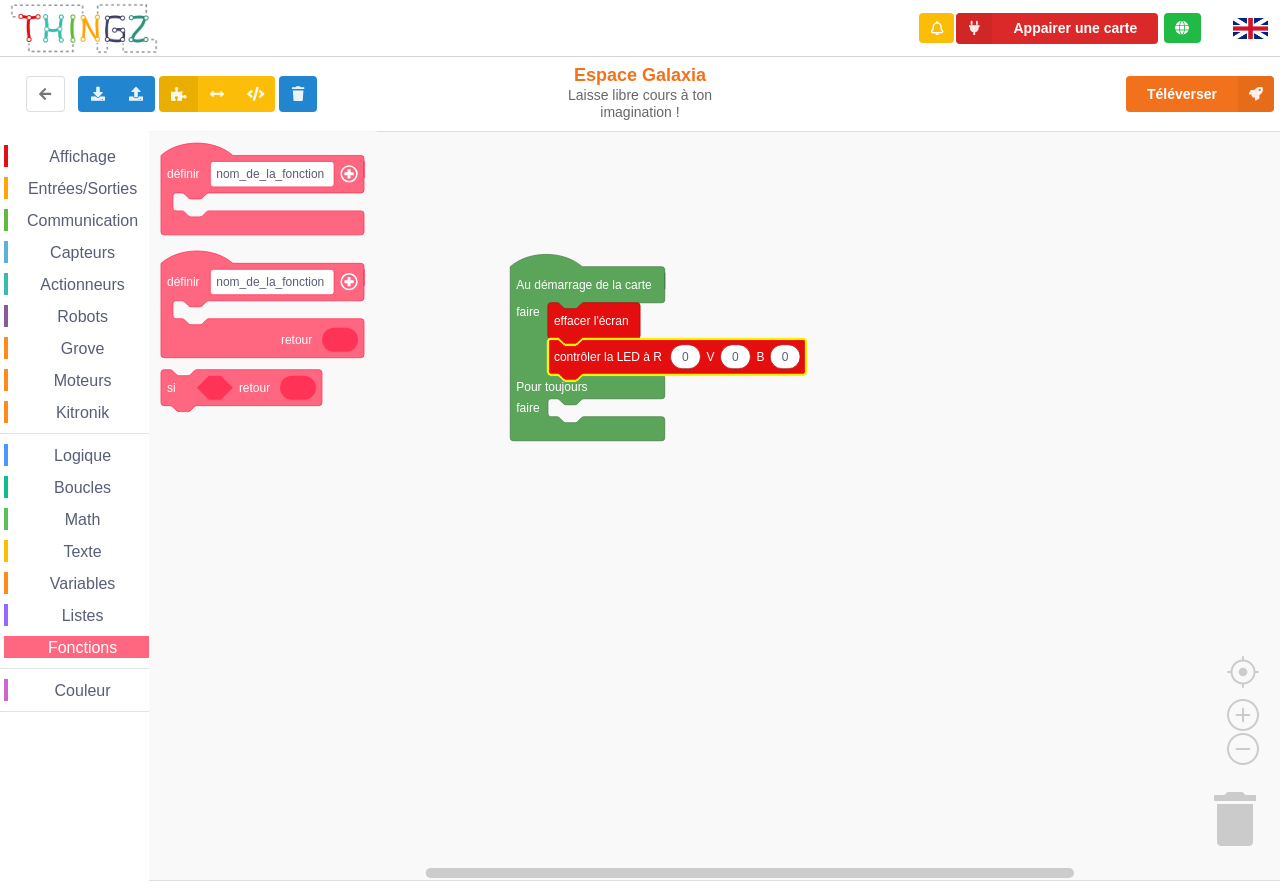 click on "Affichage Entrées/Sorties Communication Capteurs Actionneurs Robots Grove Moteurs Kitronik Logique Boucles Math Texte Variables Listes Fonctions Couleur" at bounding box center [74, 428] 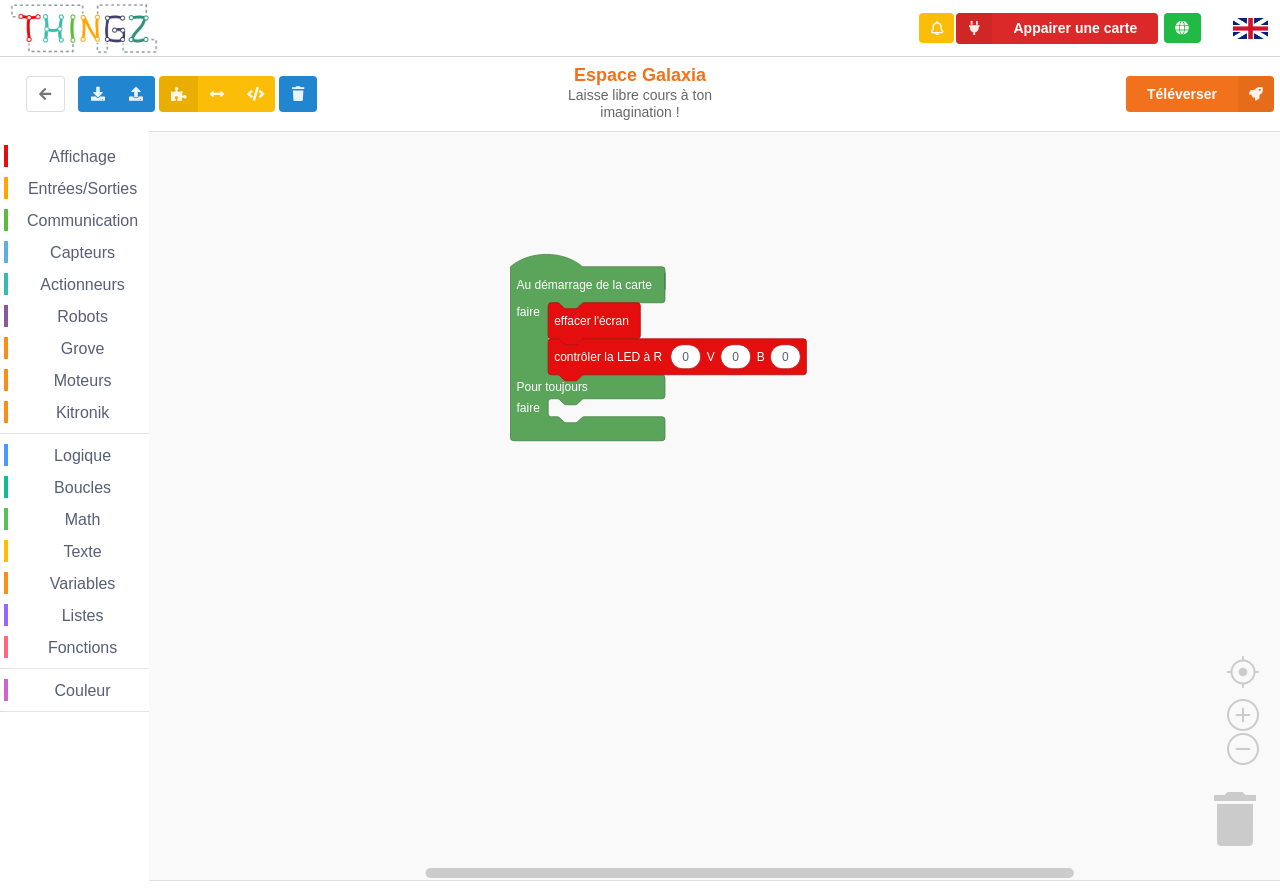 scroll, scrollTop: 0, scrollLeft: 0, axis: both 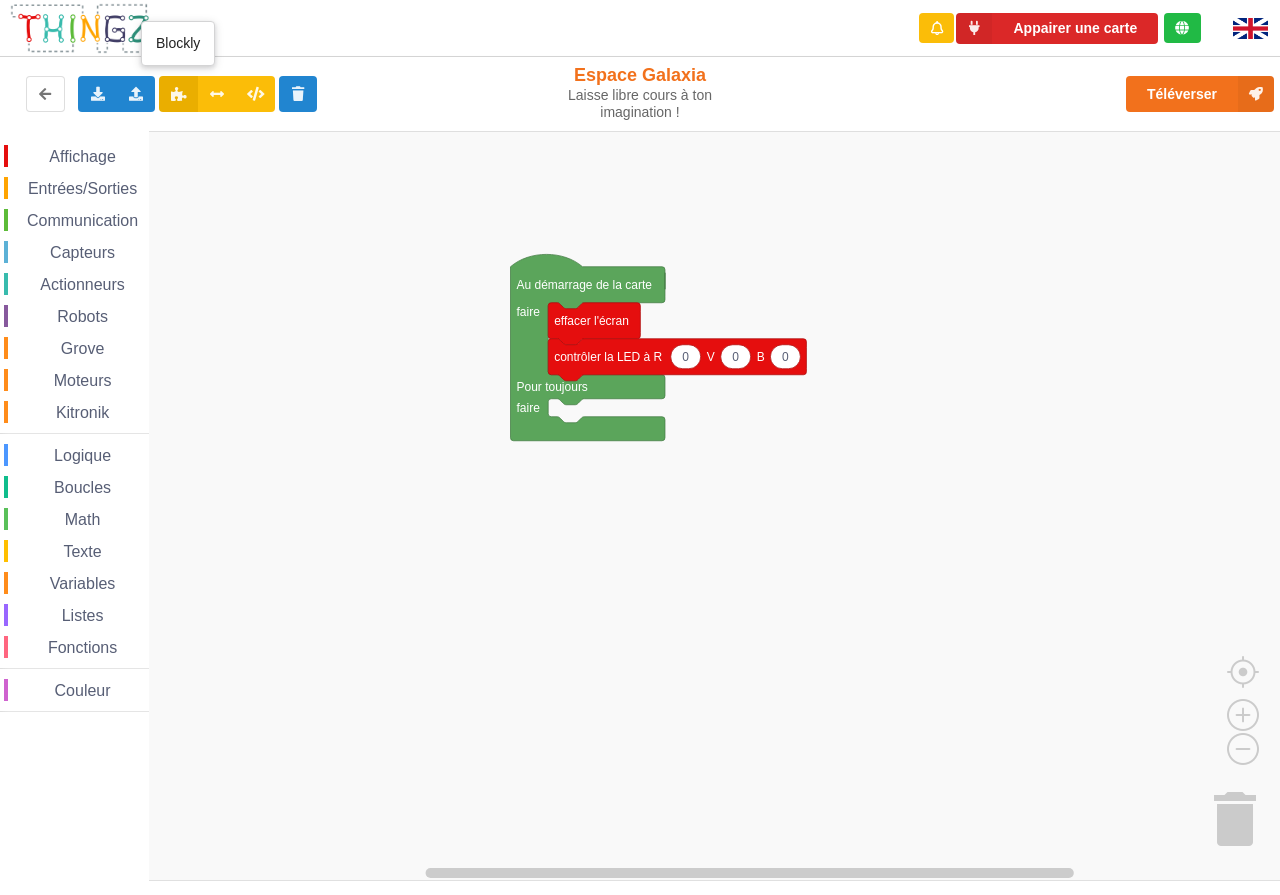 click at bounding box center [178, 93] 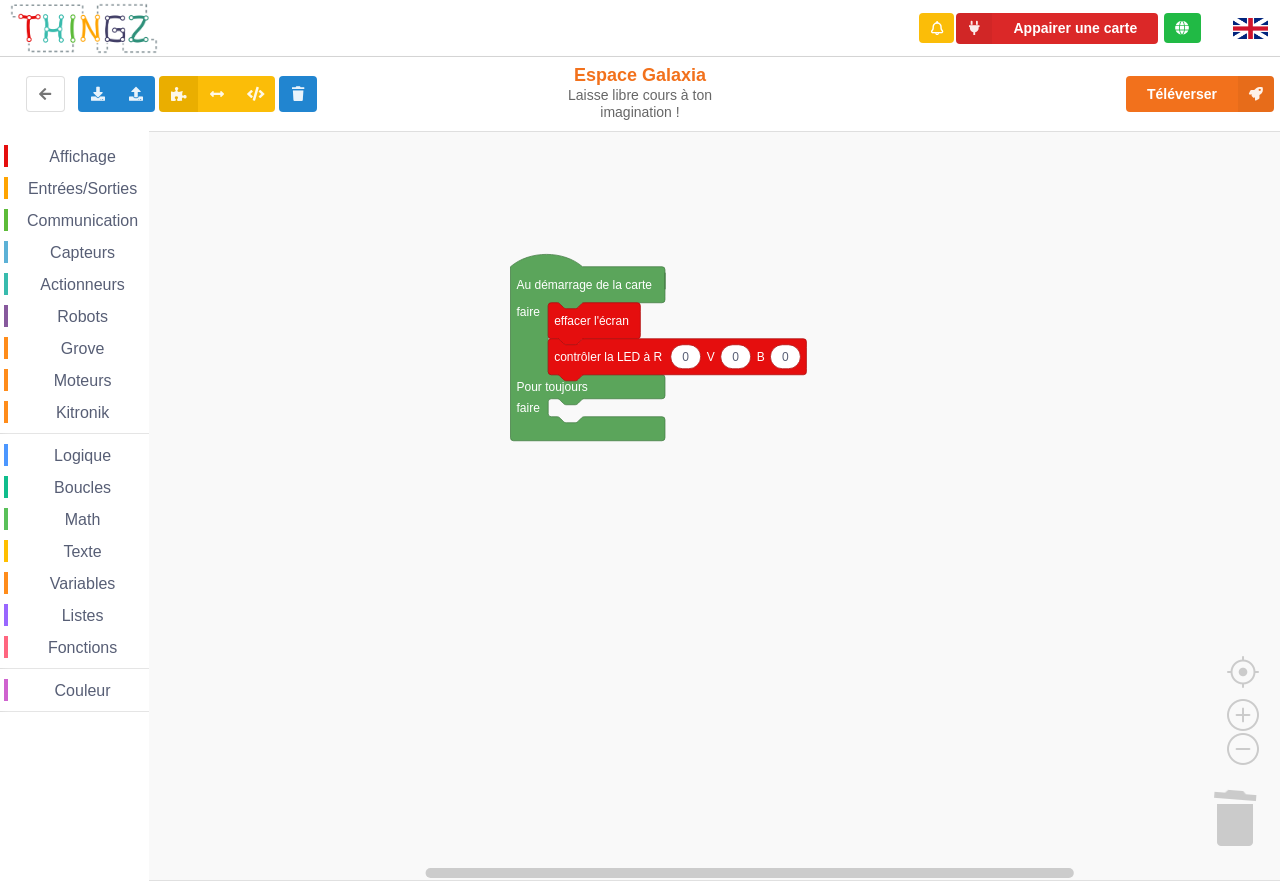 click at bounding box center (178, 93) 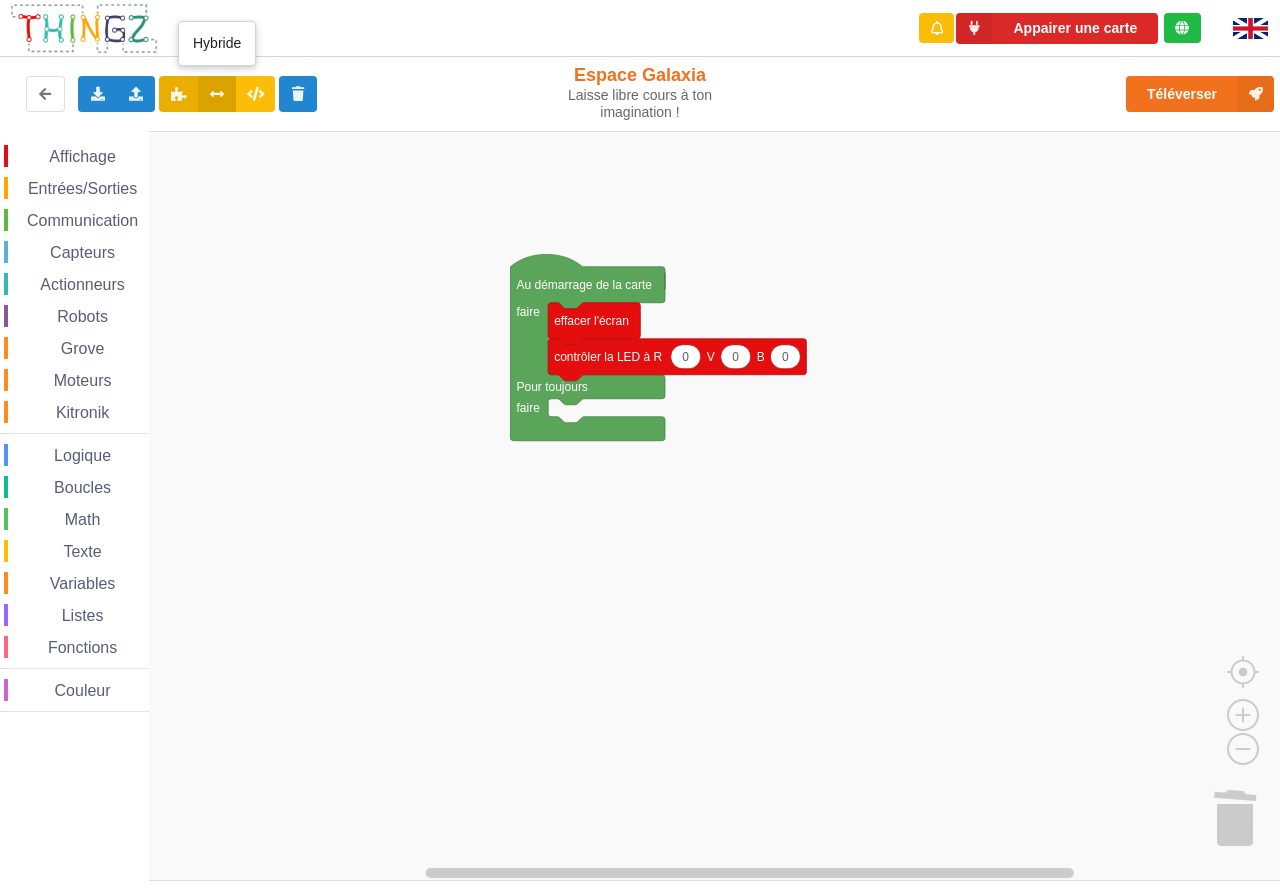 click at bounding box center (217, 93) 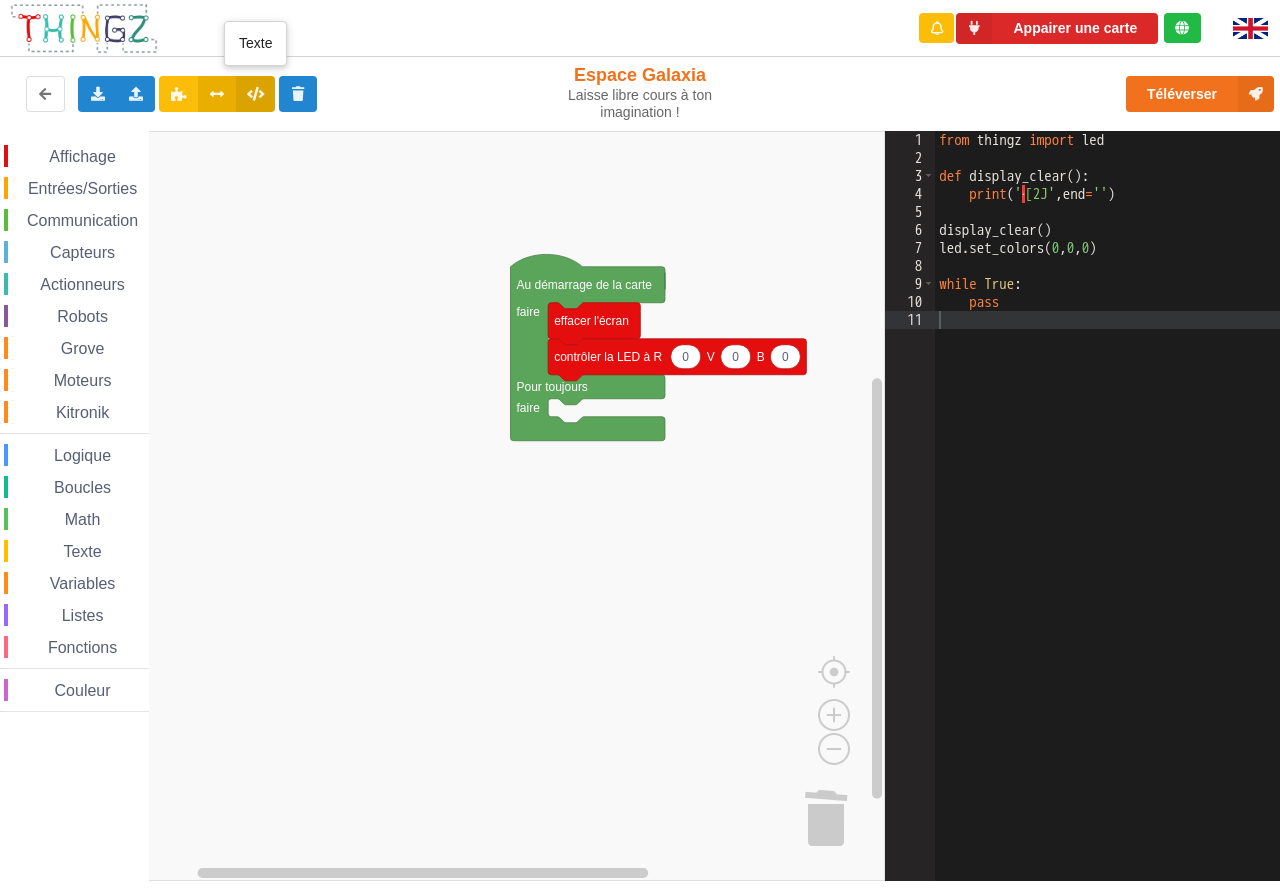click at bounding box center [255, 93] 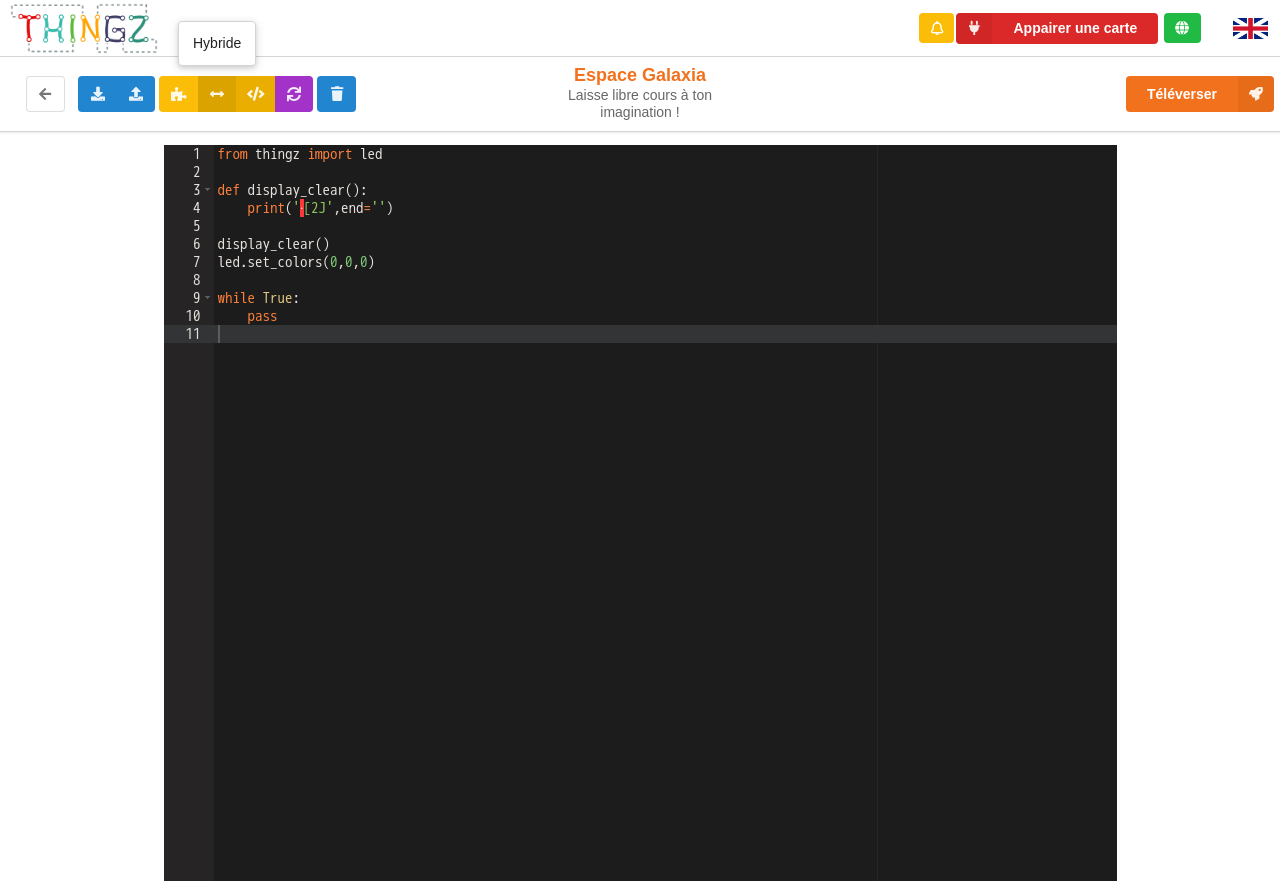 click at bounding box center [217, 94] 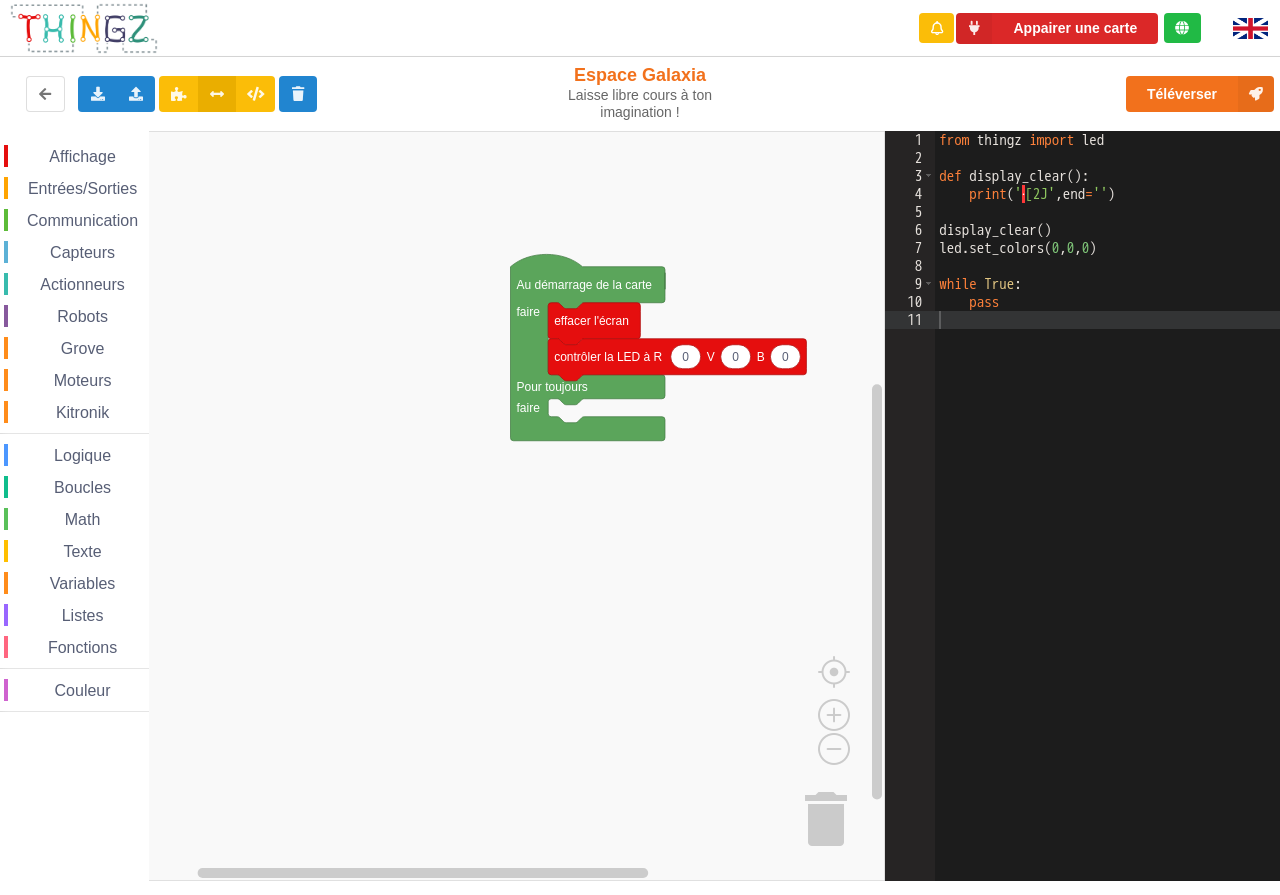 click 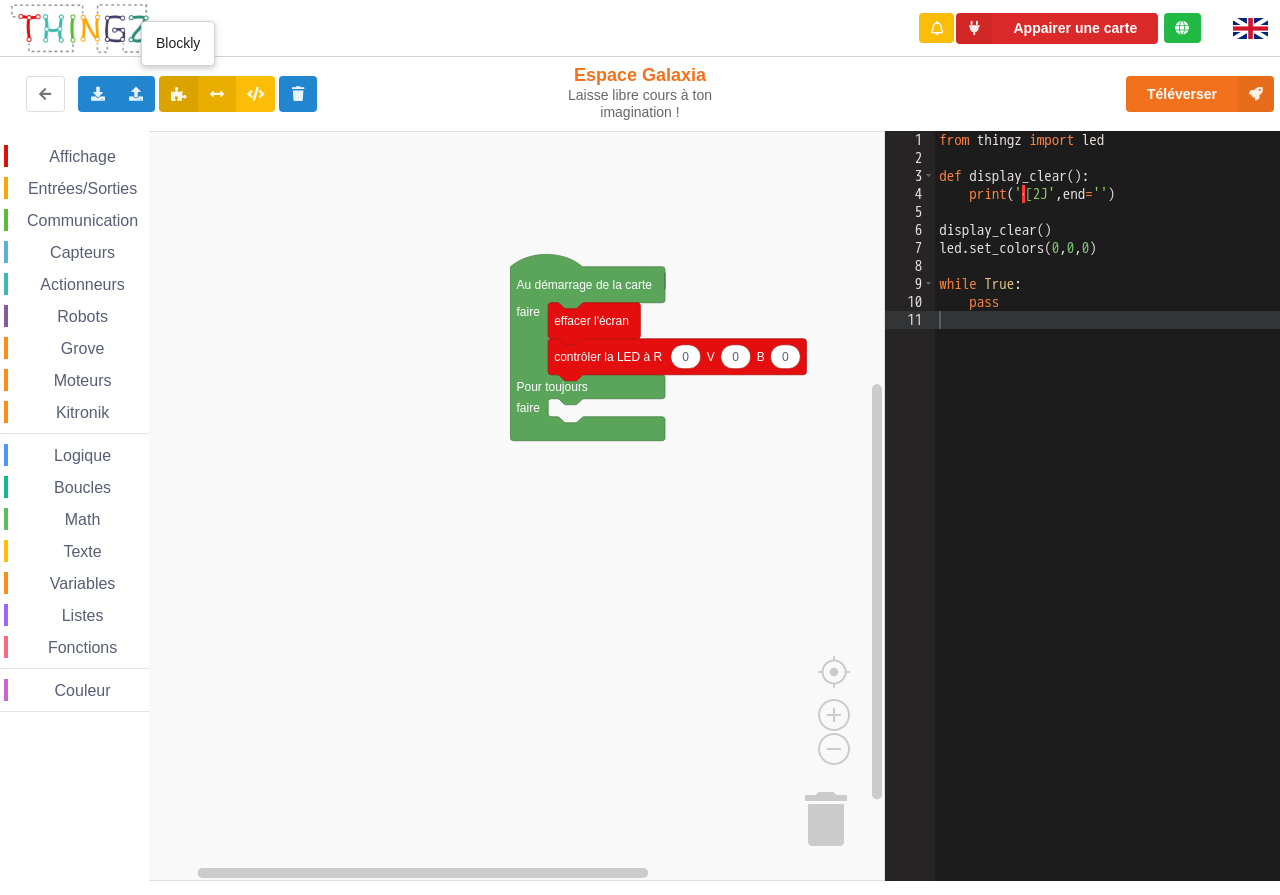 click at bounding box center (178, 93) 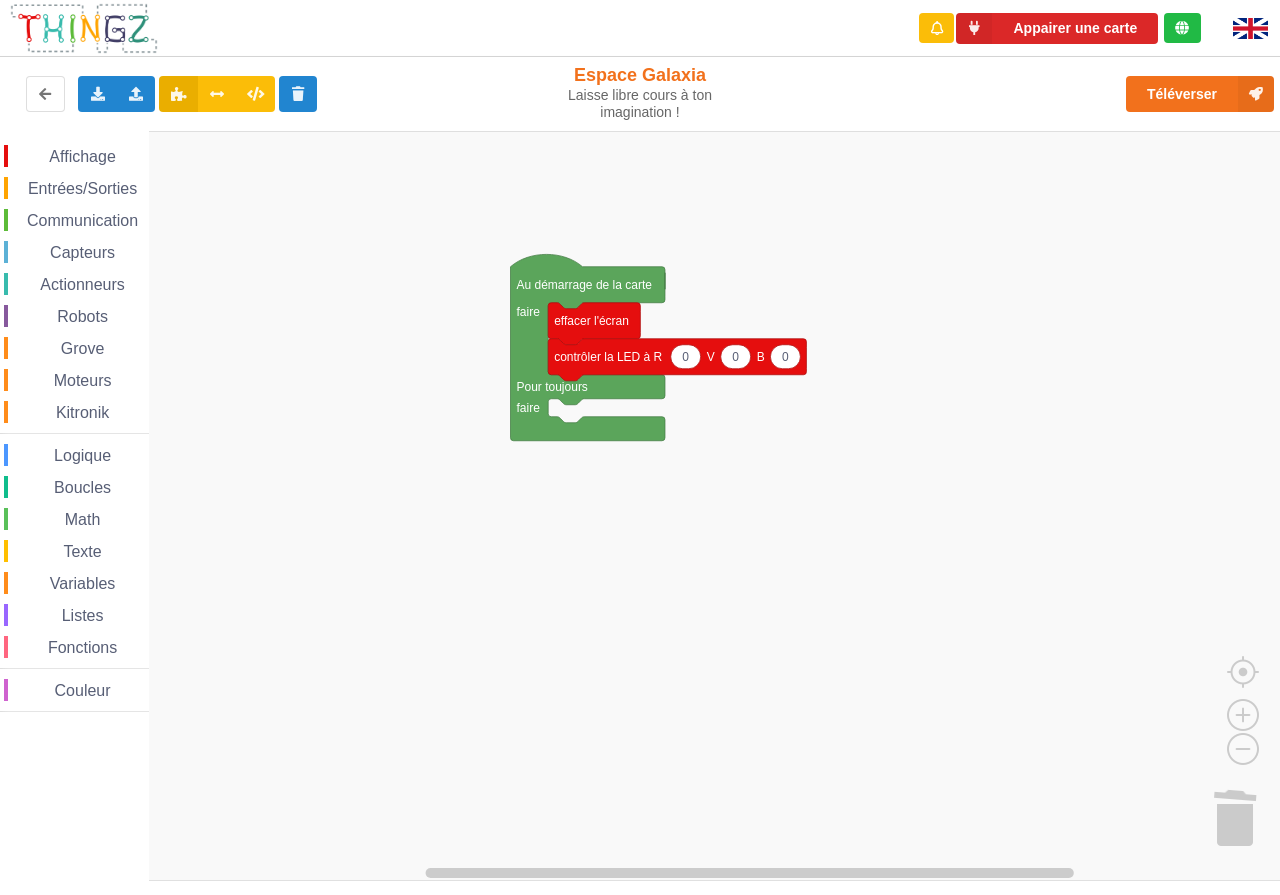 click on "Affichage" at bounding box center (82, 156) 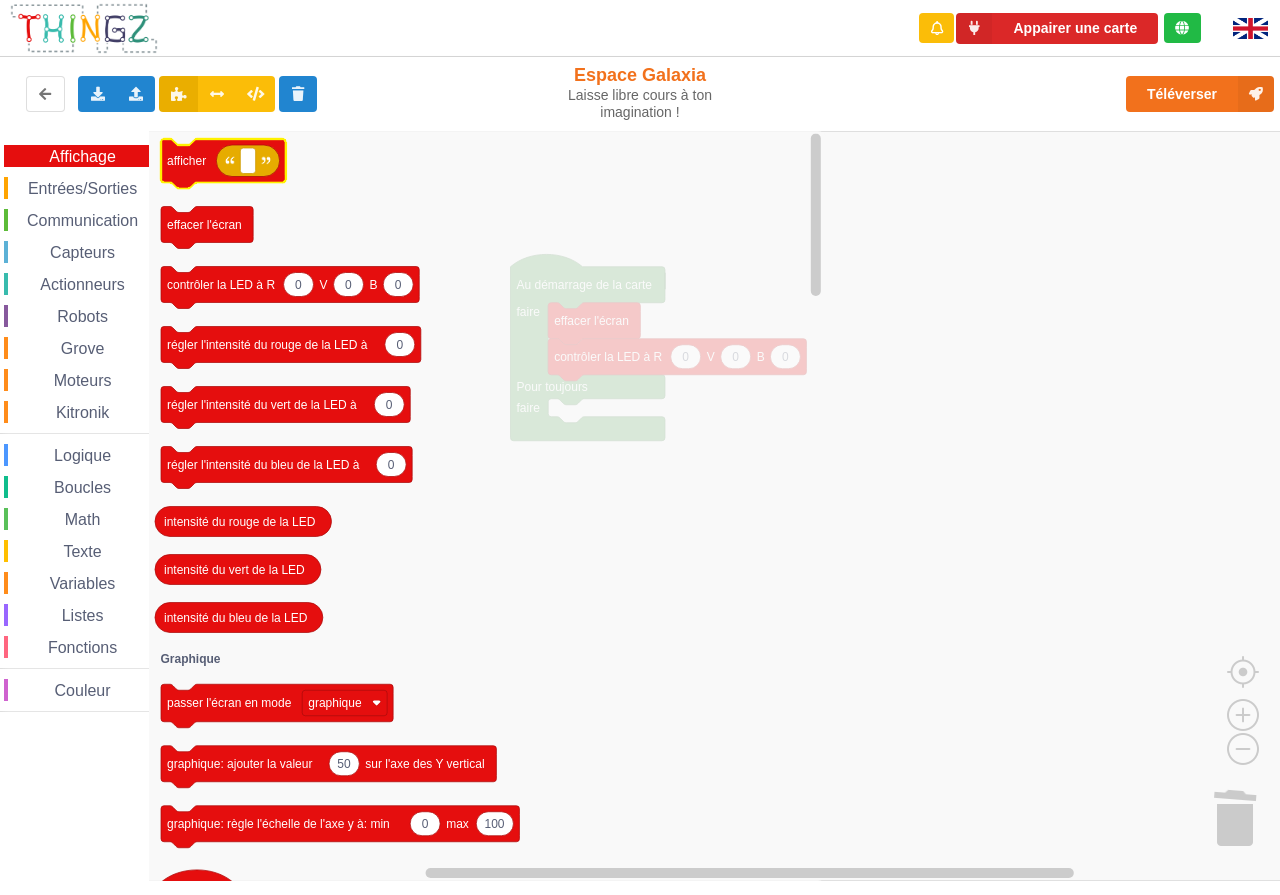click on "afficher" 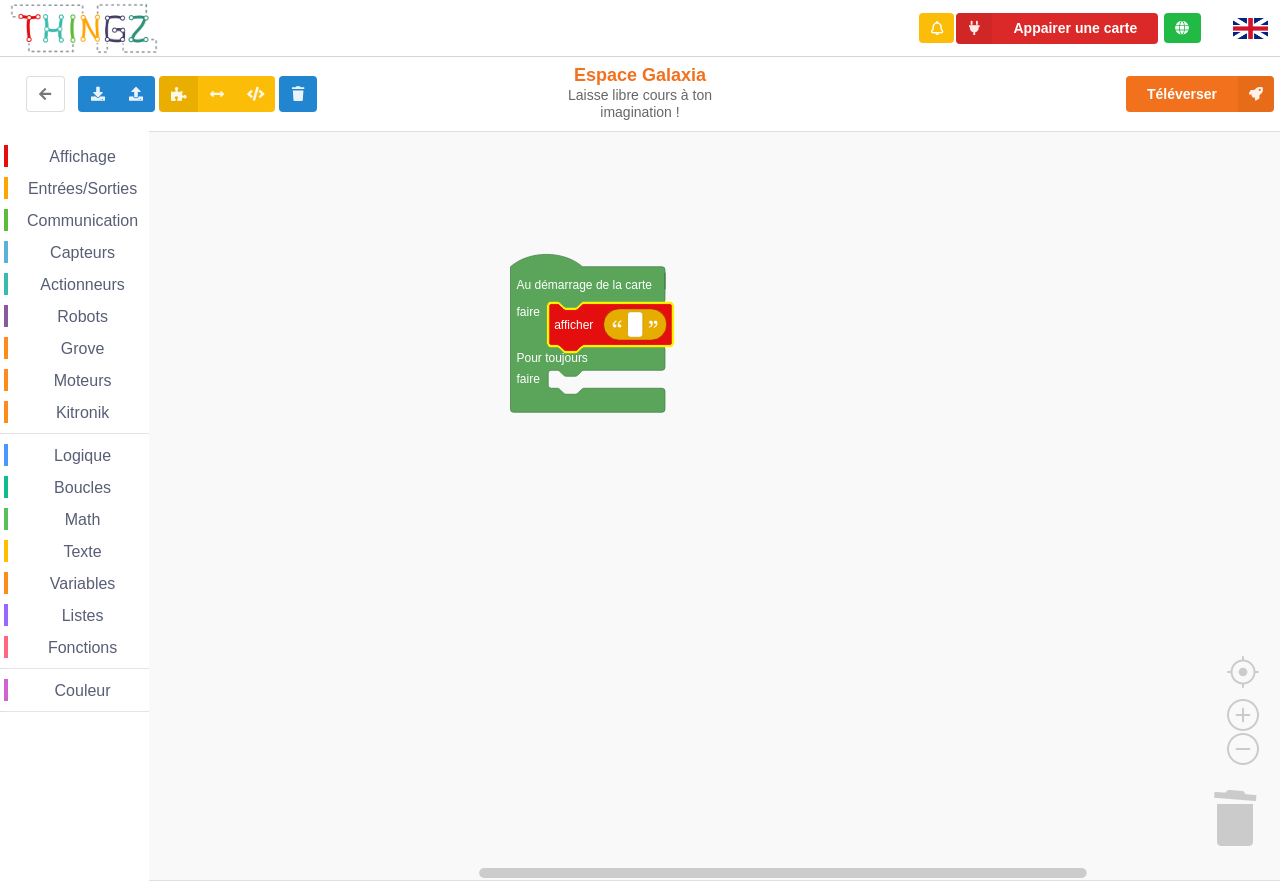 click on "Capteurs" at bounding box center (82, 252) 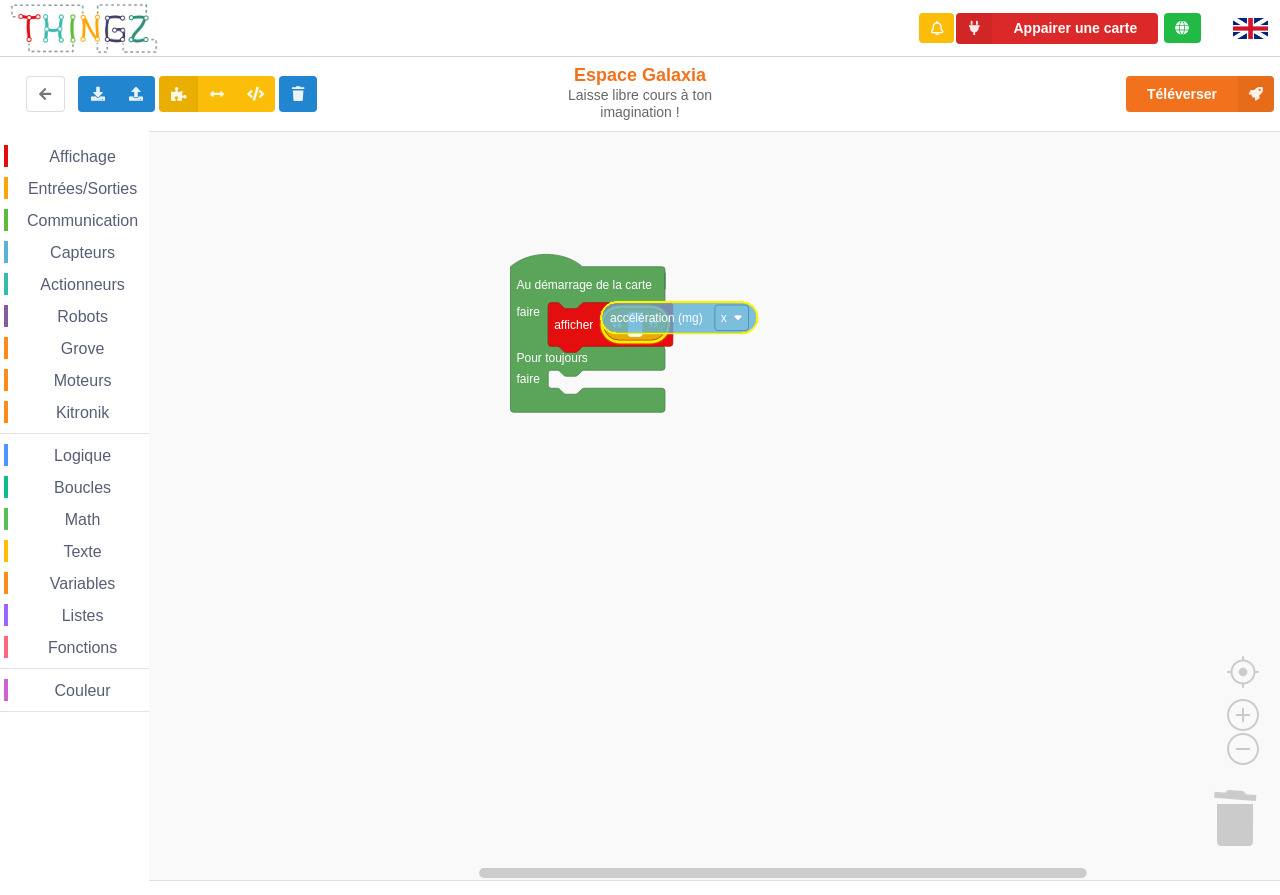 click on "Affichage Entrées/Sorties Communication Capteurs Actionneurs Robots Grove Moteurs Kitronik Logique Boucles Math Texte Variables Listes Fonctions Couleur Au démarrage de la carte faire Pour toujours faire afficher Lorsque la carte est secouée accélération (mg) x force du champ magnétique (µT) x direction de la boussole (°) direction de la boussole (signal entre 0 et 3,3) luminosité température en (°C) accélération x (signal entre 0 et 3,3) force du champ magnétique x (signal entre 0 et 3,3) luminosité (signal entre 0 et 3,3) température (signal entre 0 et 3,3) Accéléromètre Magnétomètre Capteur de lumière Température Signaux accélération (mg) x" at bounding box center [647, 506] 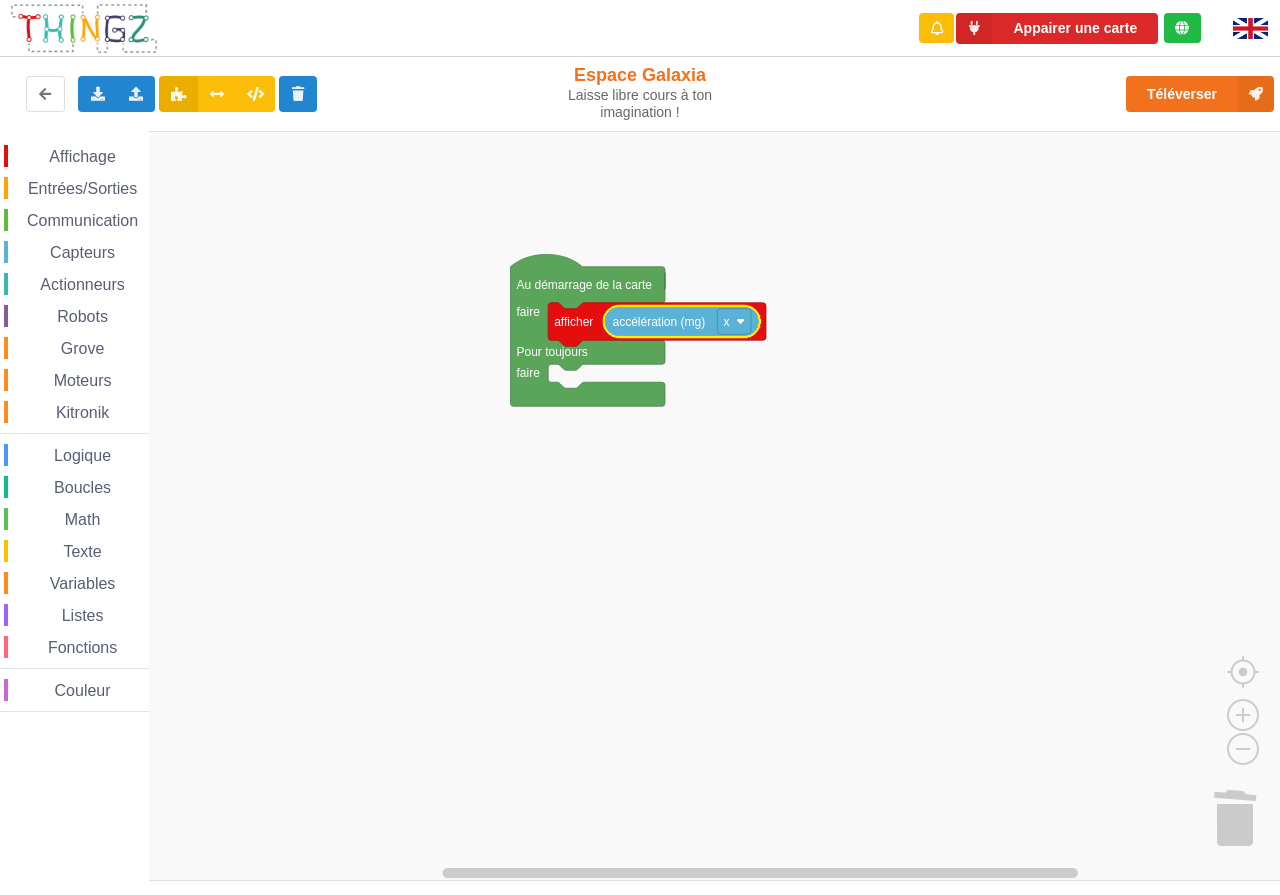 click on "Communication" at bounding box center [82, 220] 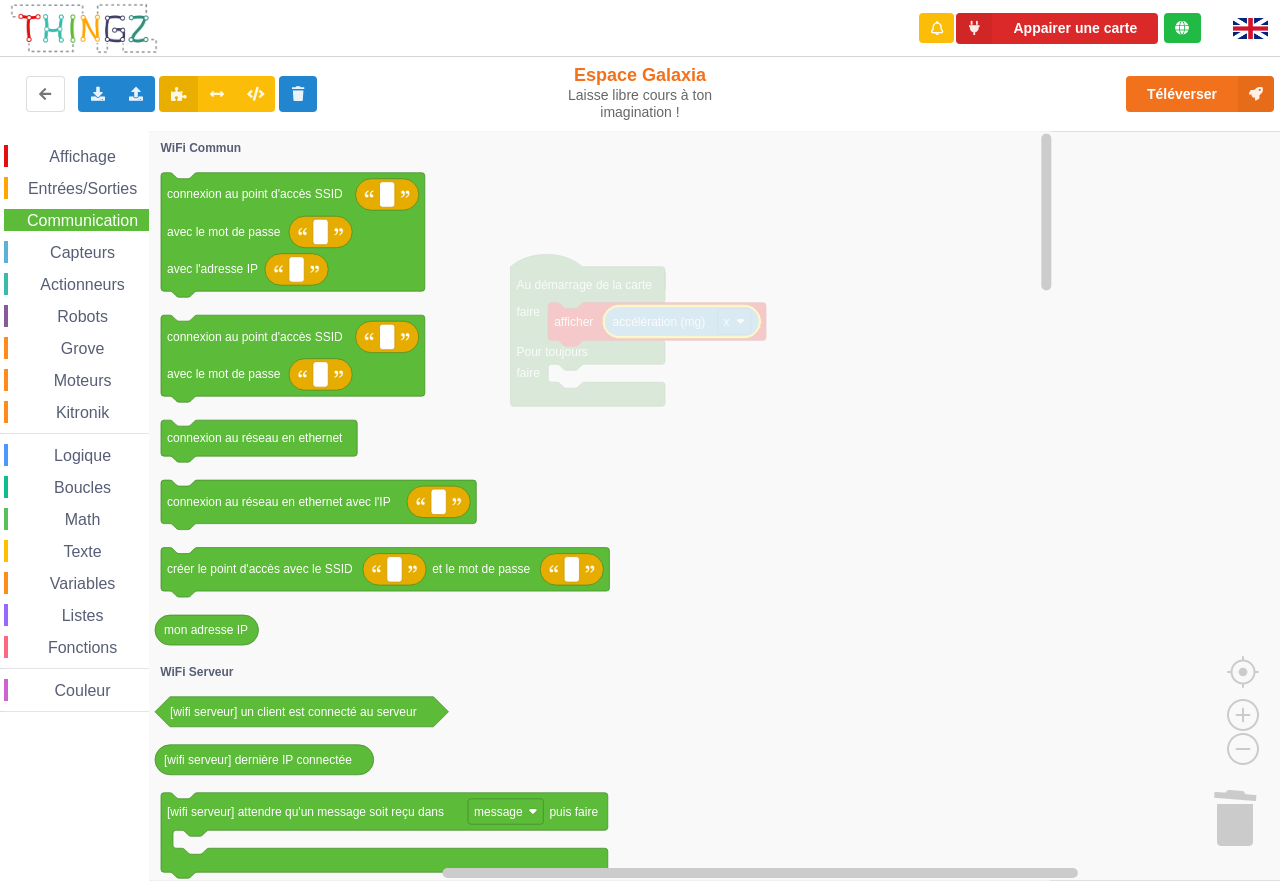 click on "Actionneurs" at bounding box center (82, 284) 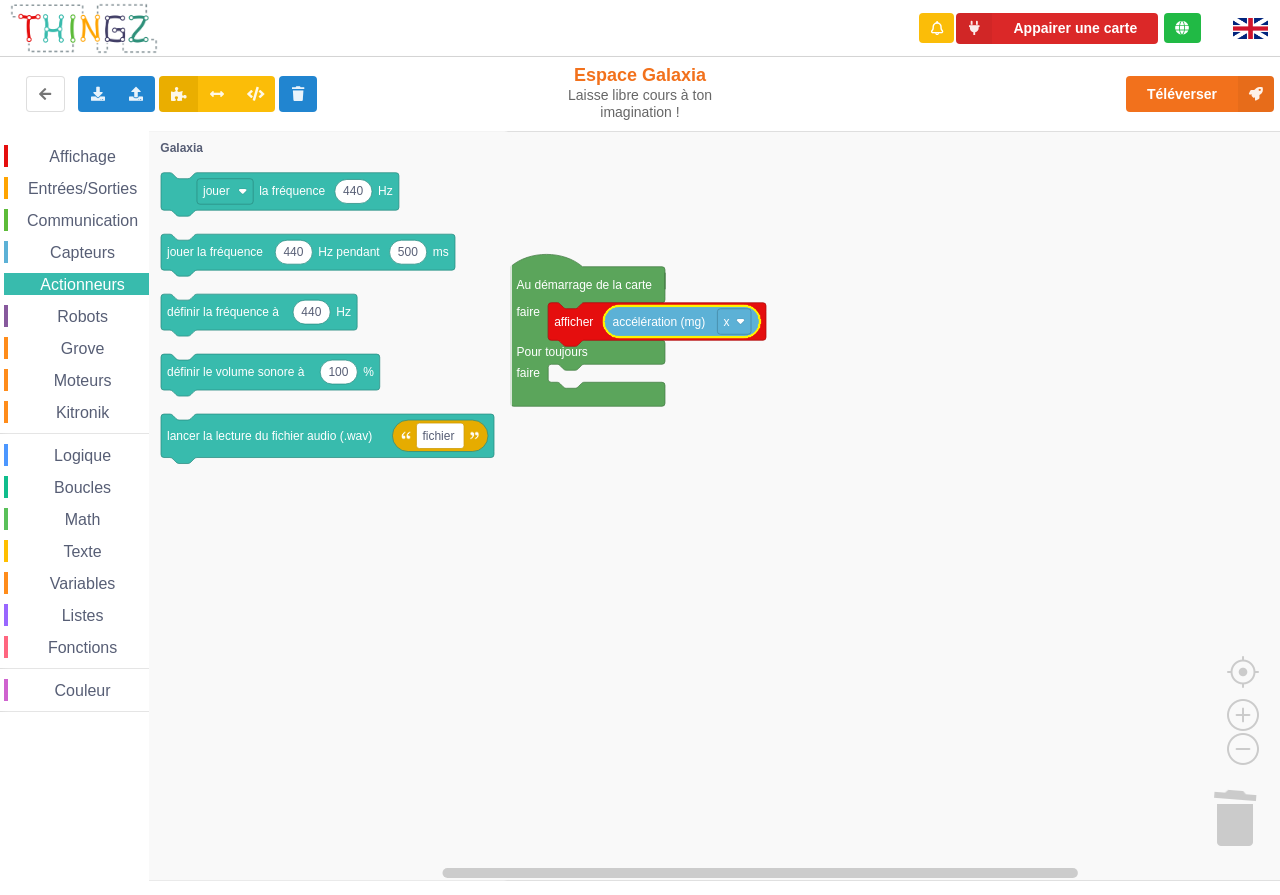 click on "Robots" at bounding box center (82, 316) 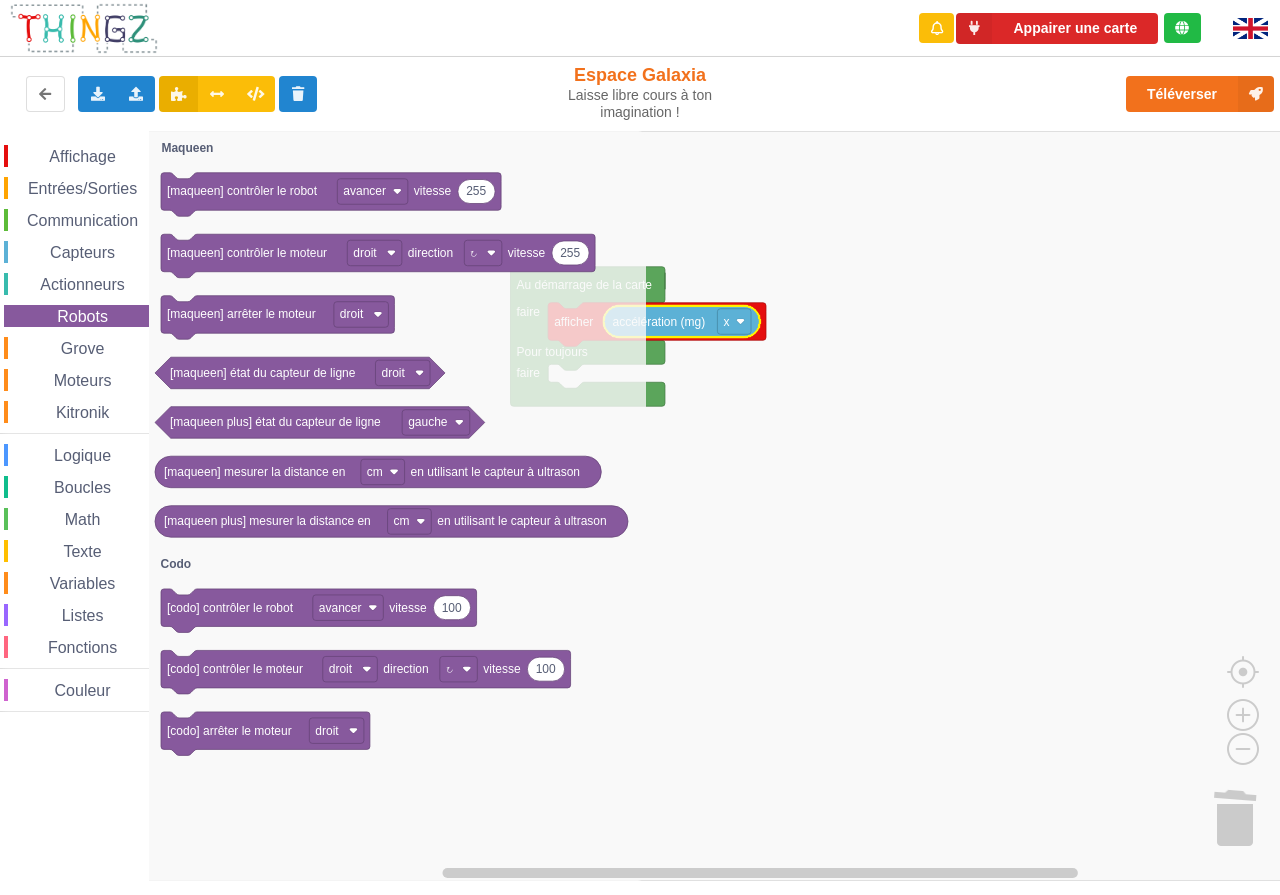 click on "Grove" at bounding box center [83, 348] 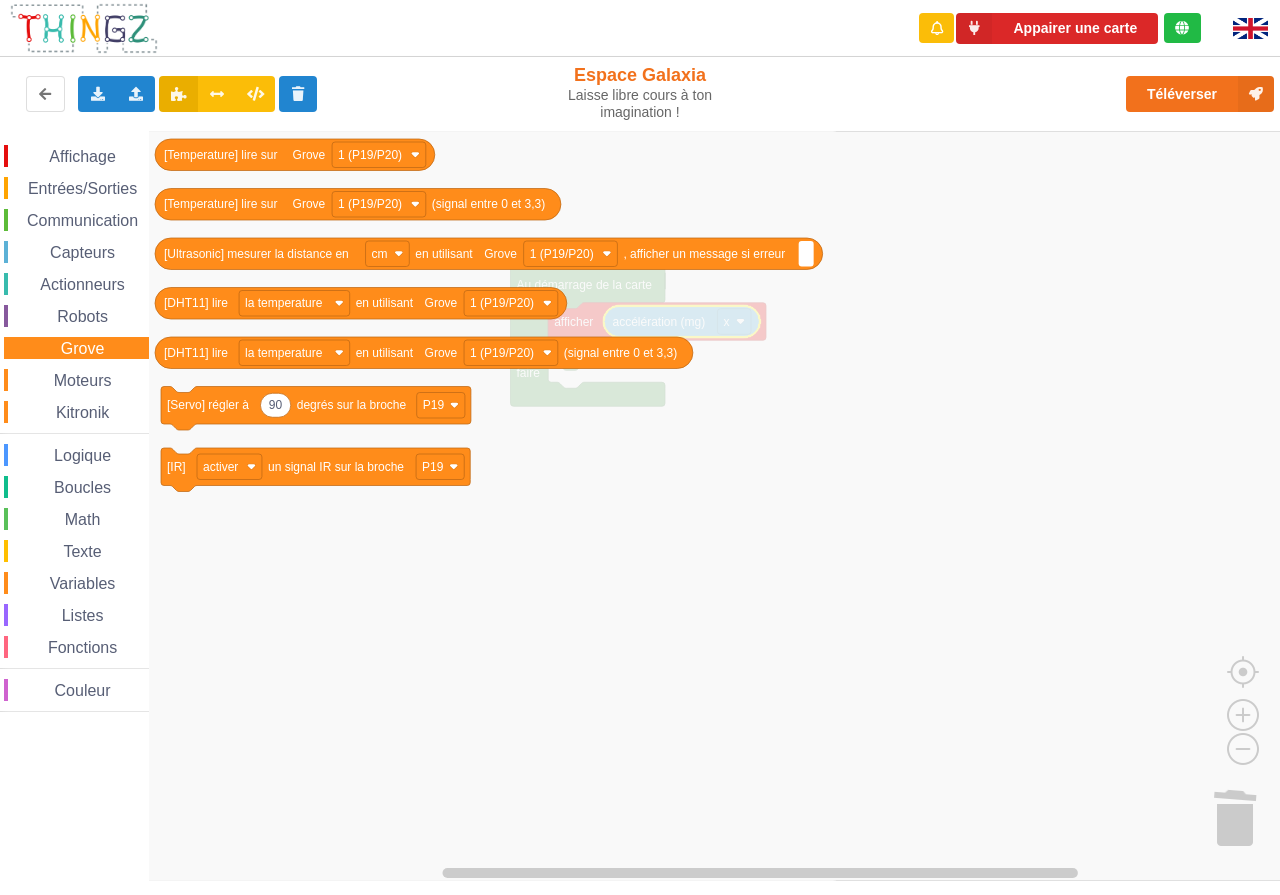 click on "Communication" at bounding box center [82, 220] 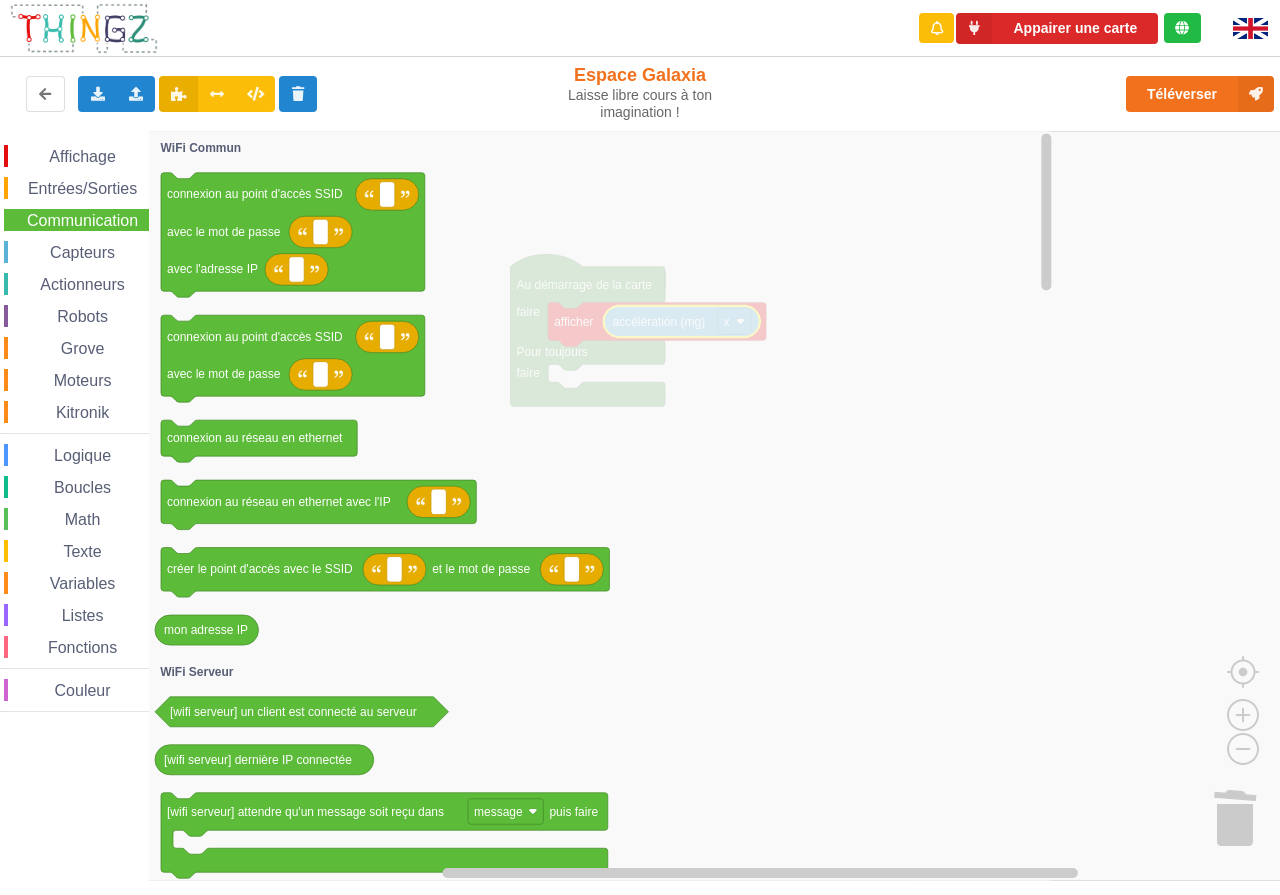 click on "Logique" at bounding box center [76, 455] 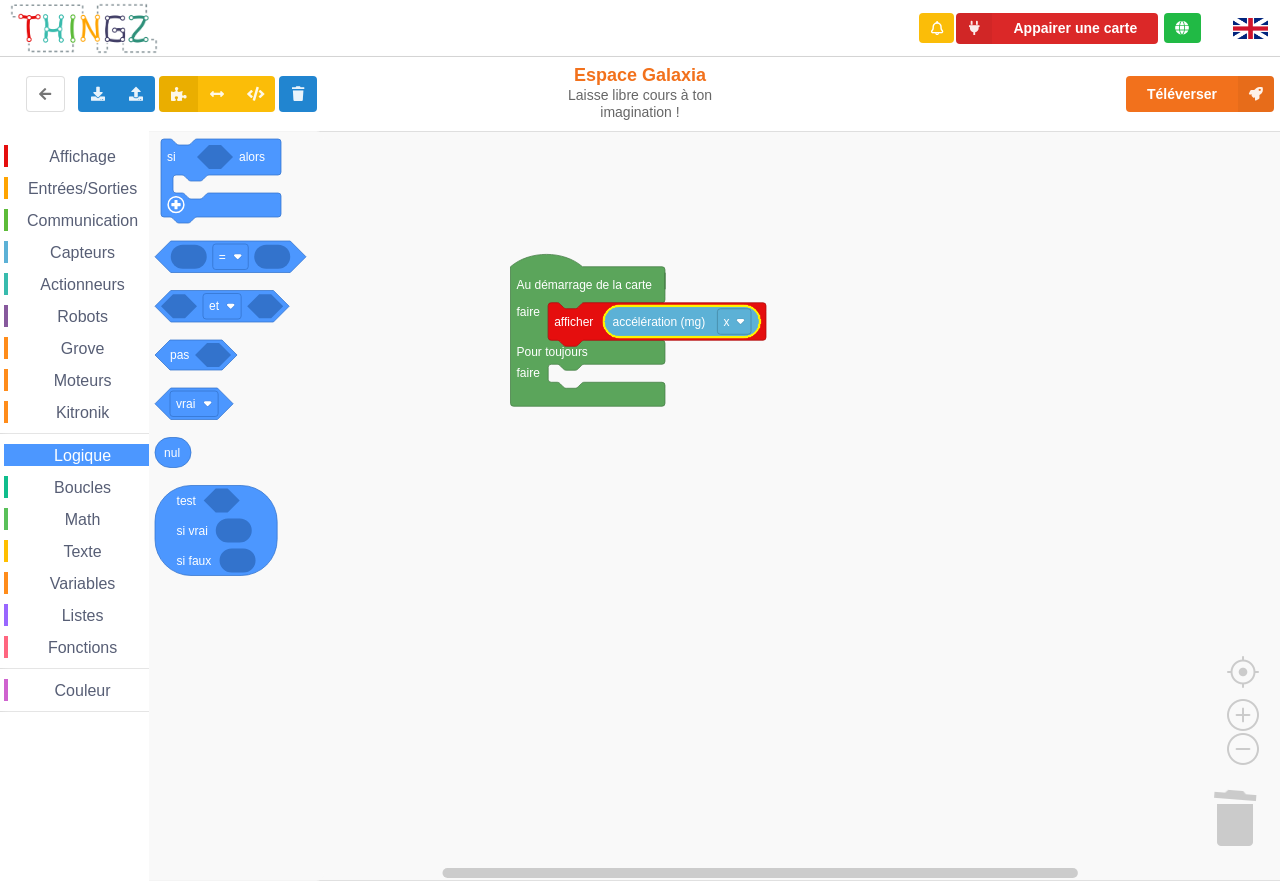 click on "Boucles" at bounding box center (82, 487) 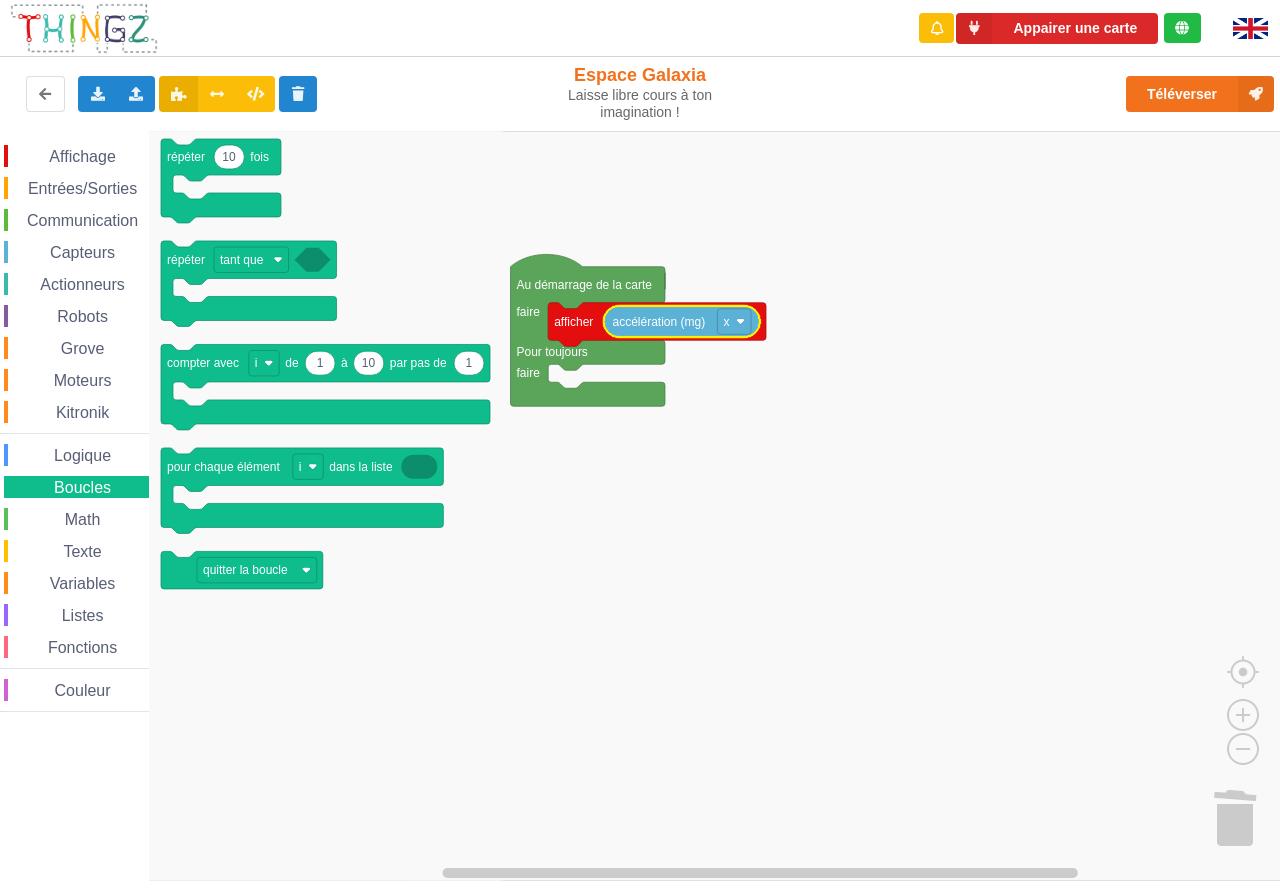 click on "Math" at bounding box center [83, 519] 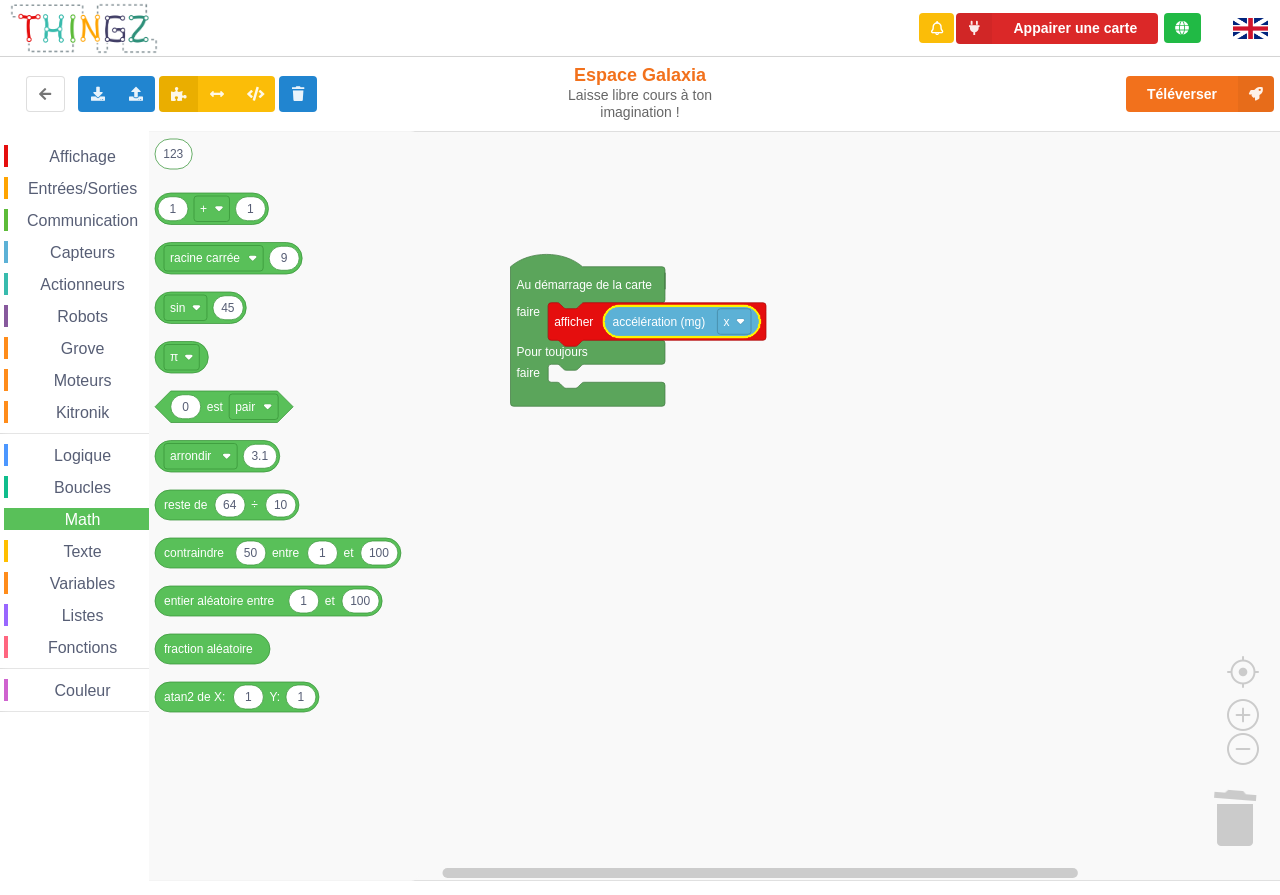 click on "Variables" at bounding box center [83, 583] 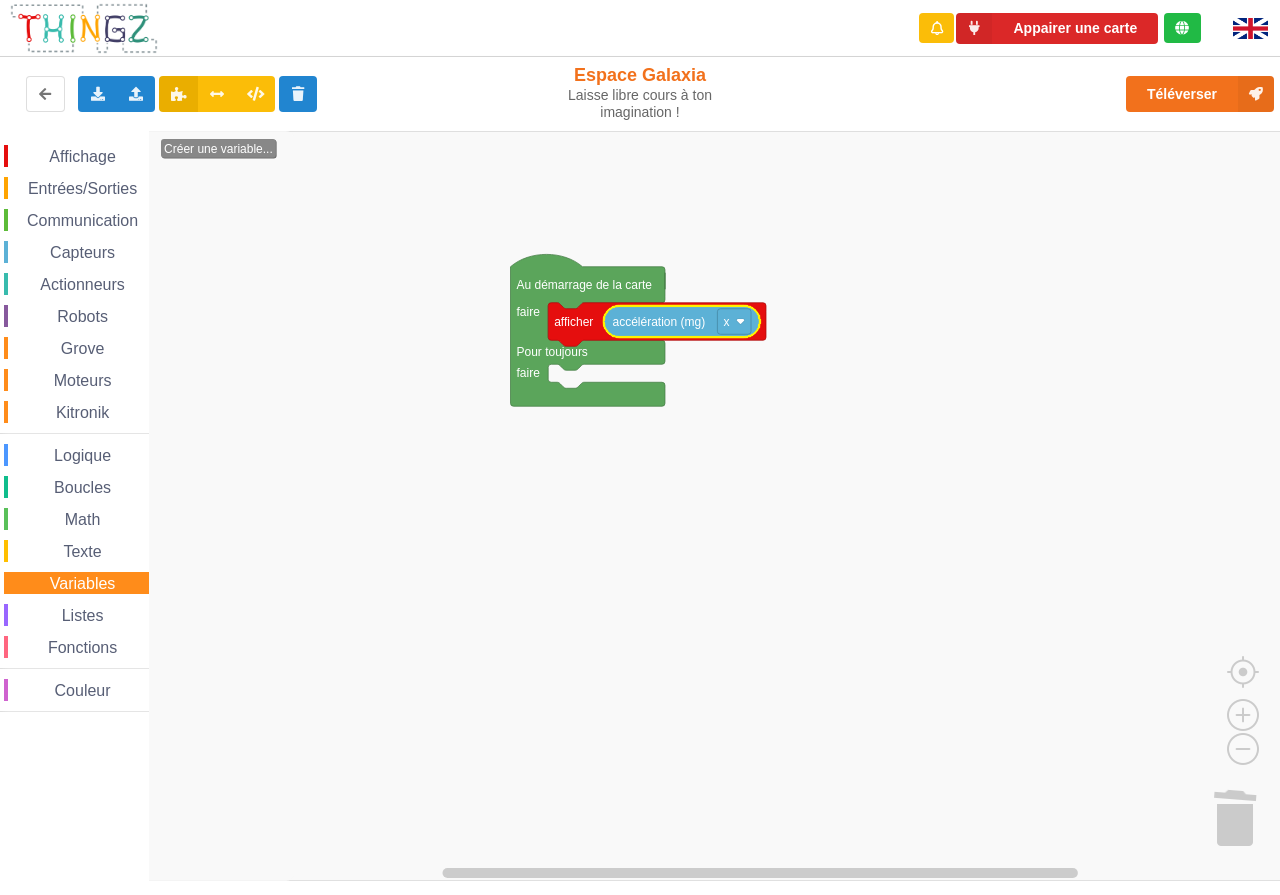 click on "Listes" at bounding box center (83, 615) 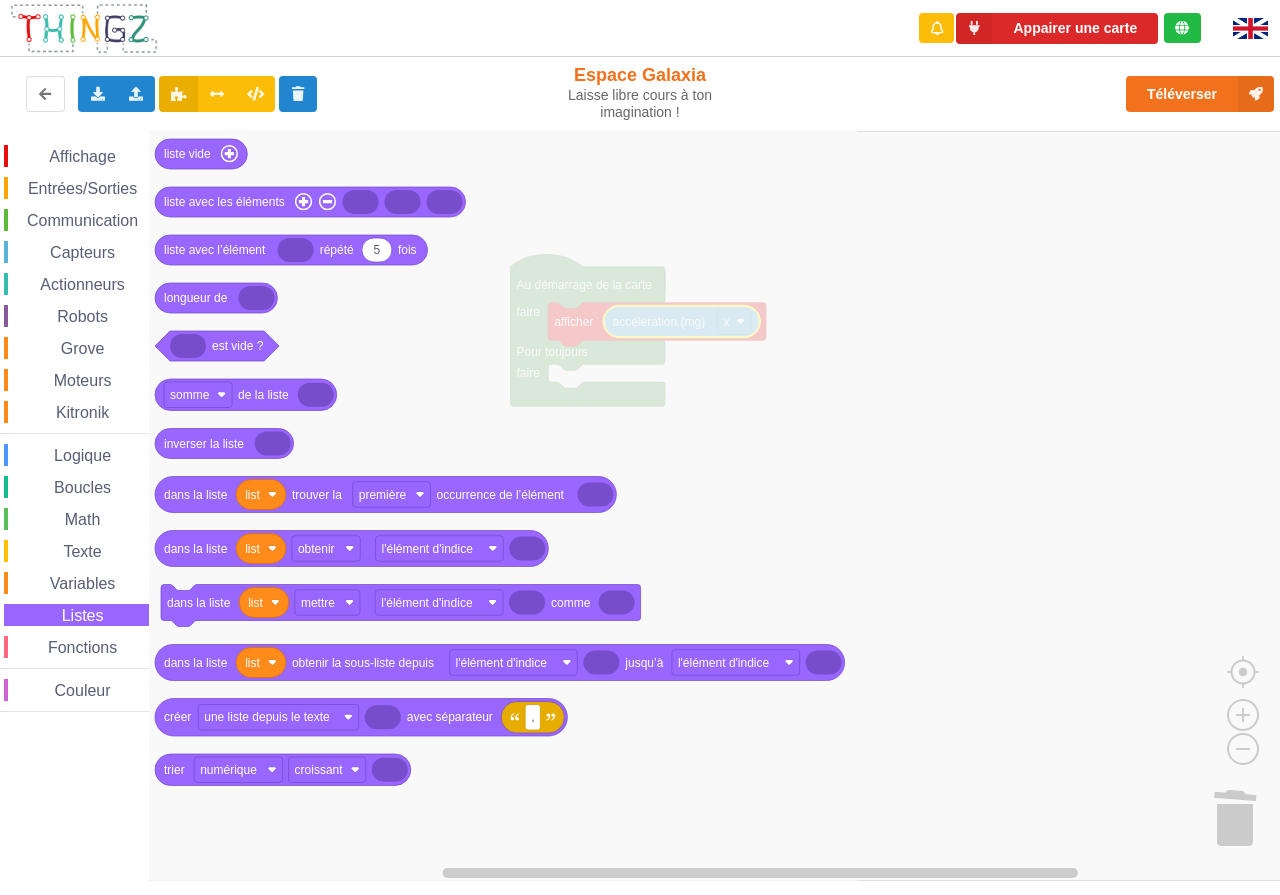 click on "Kitronik" at bounding box center (82, 412) 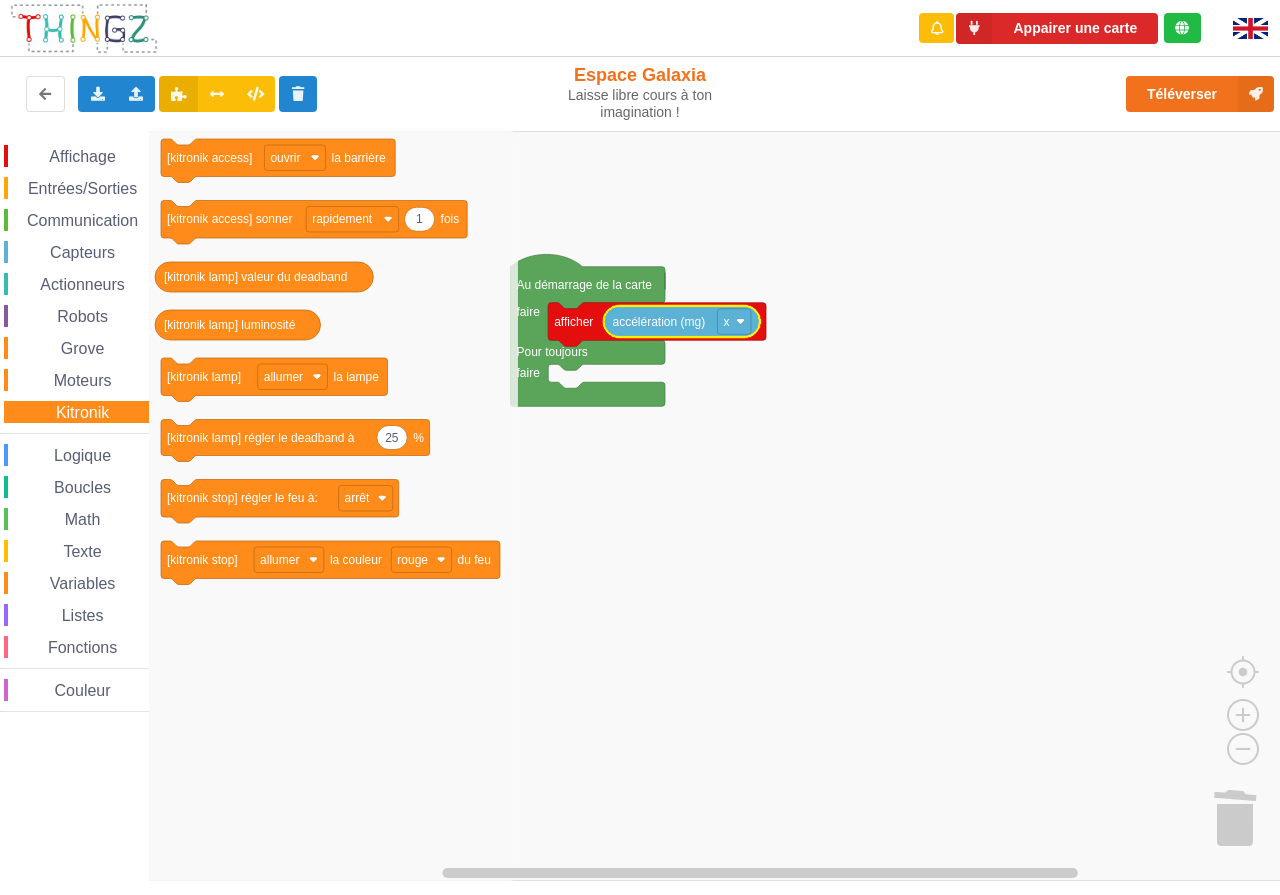 click on "Entrées/Sorties" at bounding box center [82, 188] 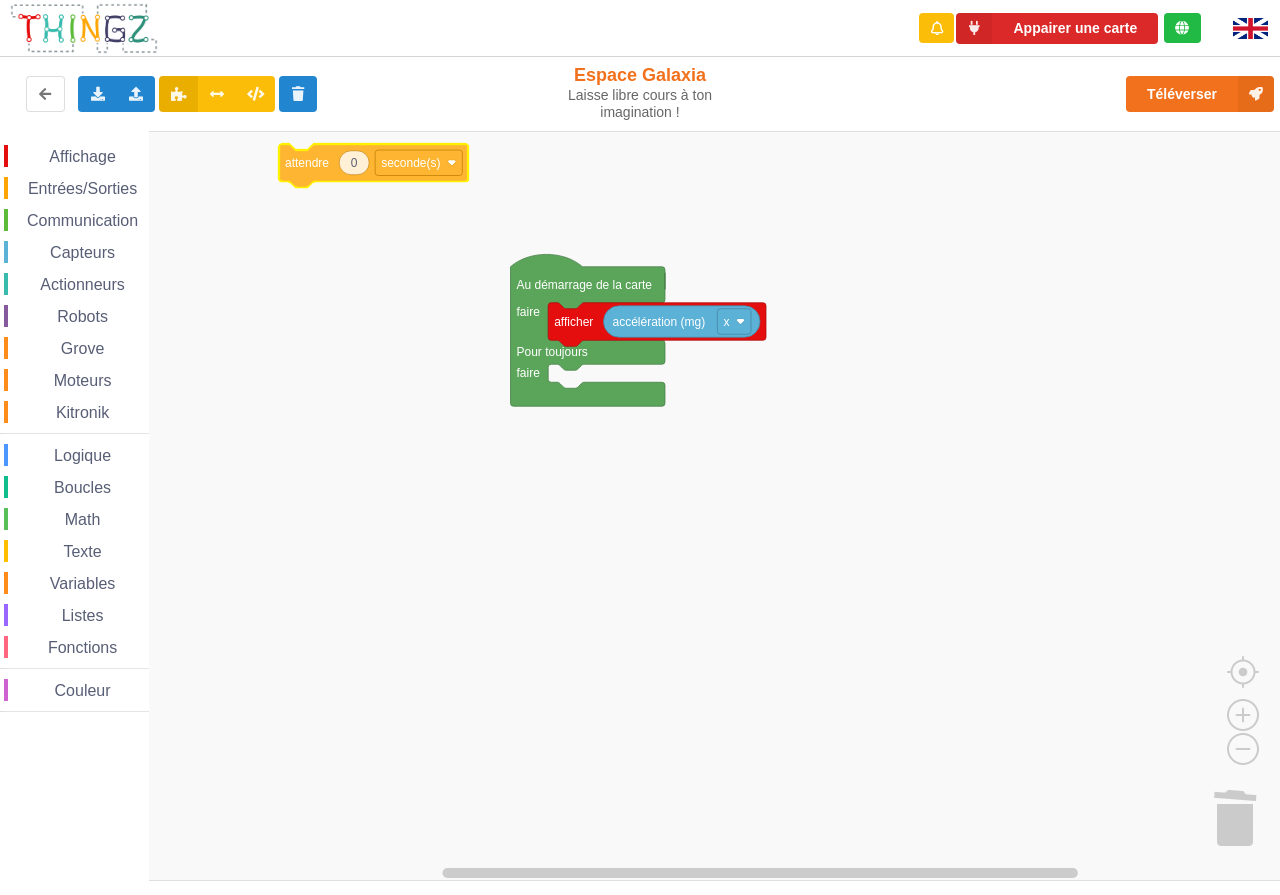click on "Affichage Entrées/Sorties Communication Capteurs Actionneurs Robots Grove Moteurs Kitronik Logique Boucles Math Texte Variables Listes Fonctions Couleur Au démarrage de la carte faire Pour toujours faire afficher accélération (mg) x 0 attendre seconde(s) démarrer le chronomètre temps écoulé depuis le démarrage du chronomètre en s si le bouton A est appuyé alors bouton A est appuyé Lorsque le bouton A est appuyé si le bouton tactile haut est appuyé alors bouton tactile haut est touché Lorsque le bouton tactile haut est touché HAUT lire la broche numérique P0 écrire sur la broche numérique P0 l'état lire la broche analogique P0 100 appliquer un signal pwm sur la broche P0 avec rapport cyclique: % 100 50 appliquer un signal pwm sur la broche P0 avec fréquence: Hz rapport cyclique: % bouton A est appuyé (signal entre 0 et 3,3) bouton tactile haut est touché (signal entre 0 et 3,3) lire la broche numérique P0 Broches 0" at bounding box center [647, 506] 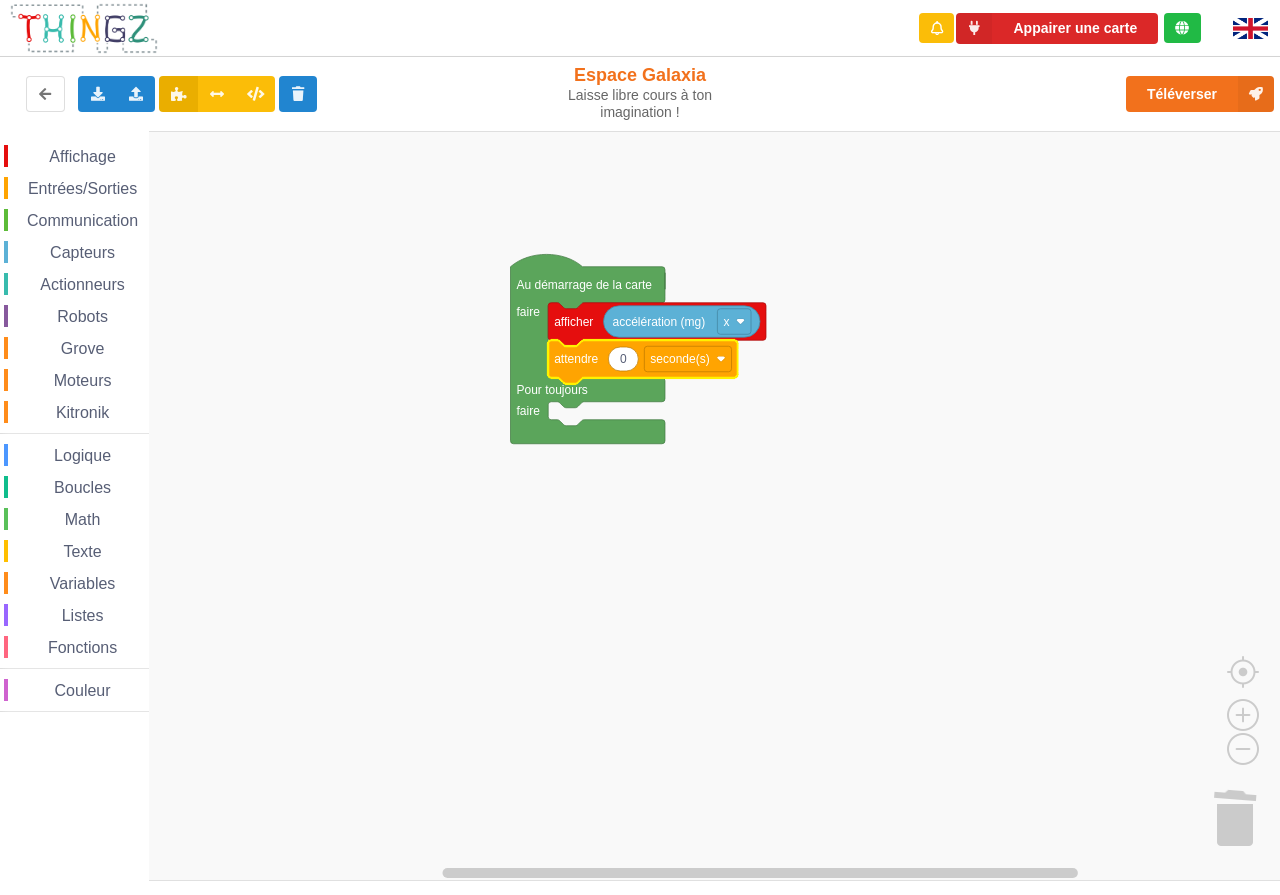 click 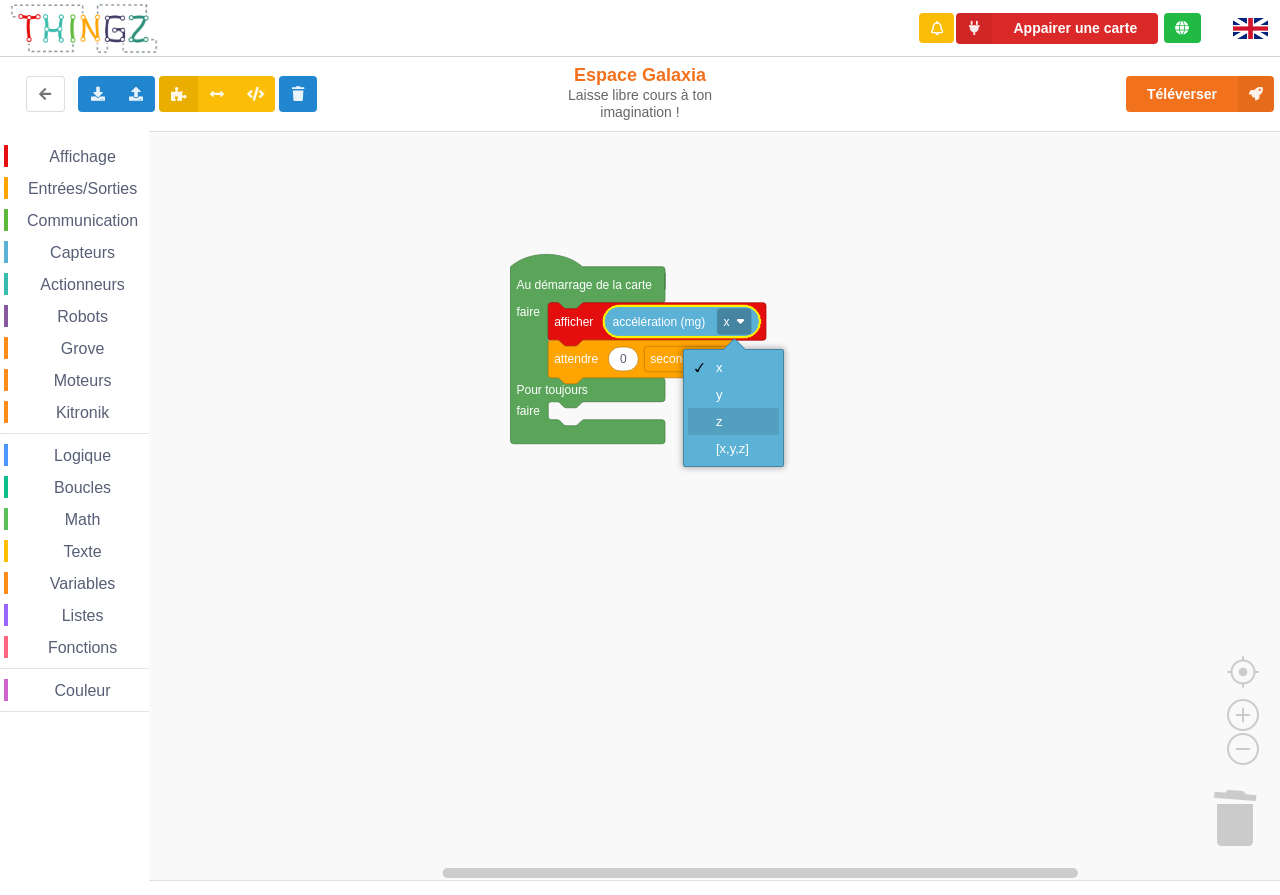 click on "z" at bounding box center [740, 421] 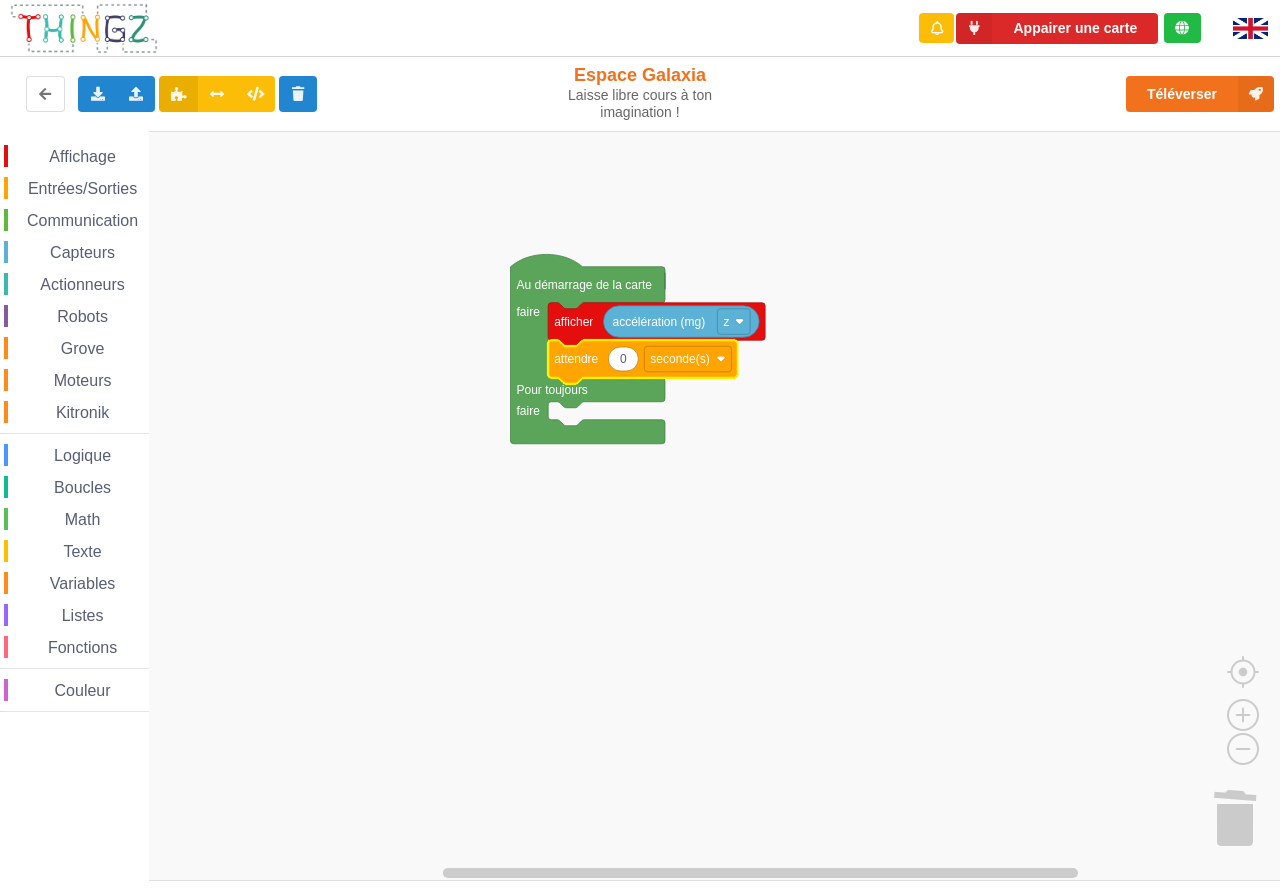 click 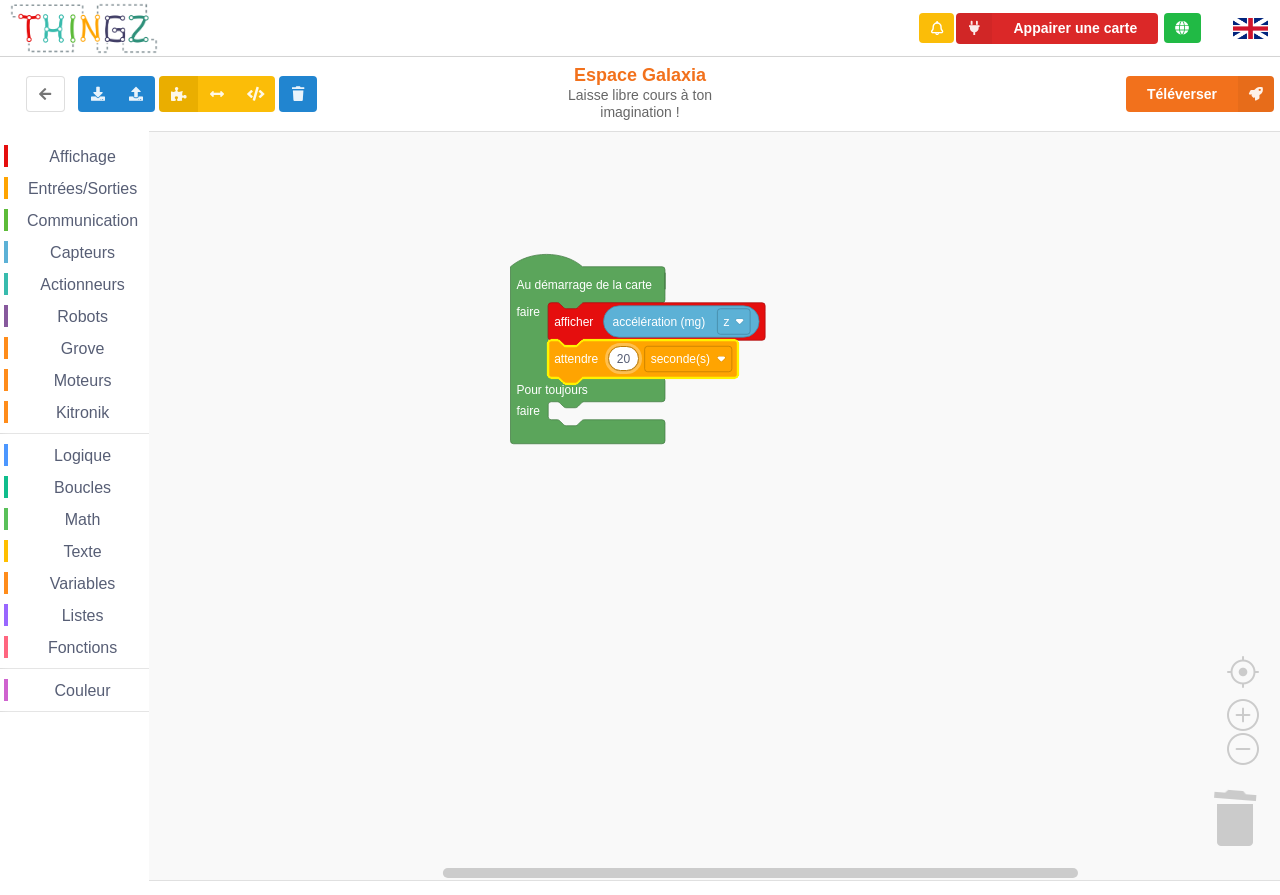 type on "200" 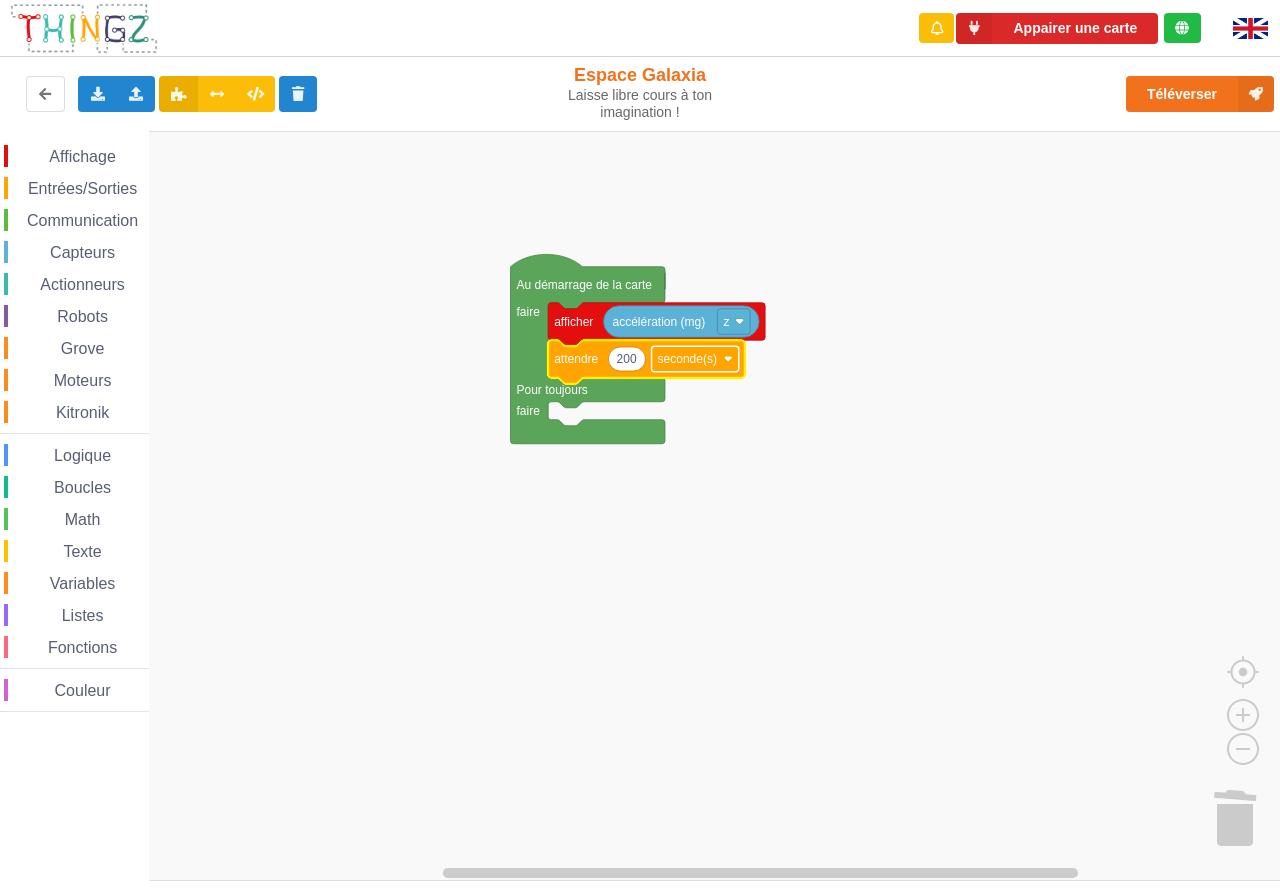 click 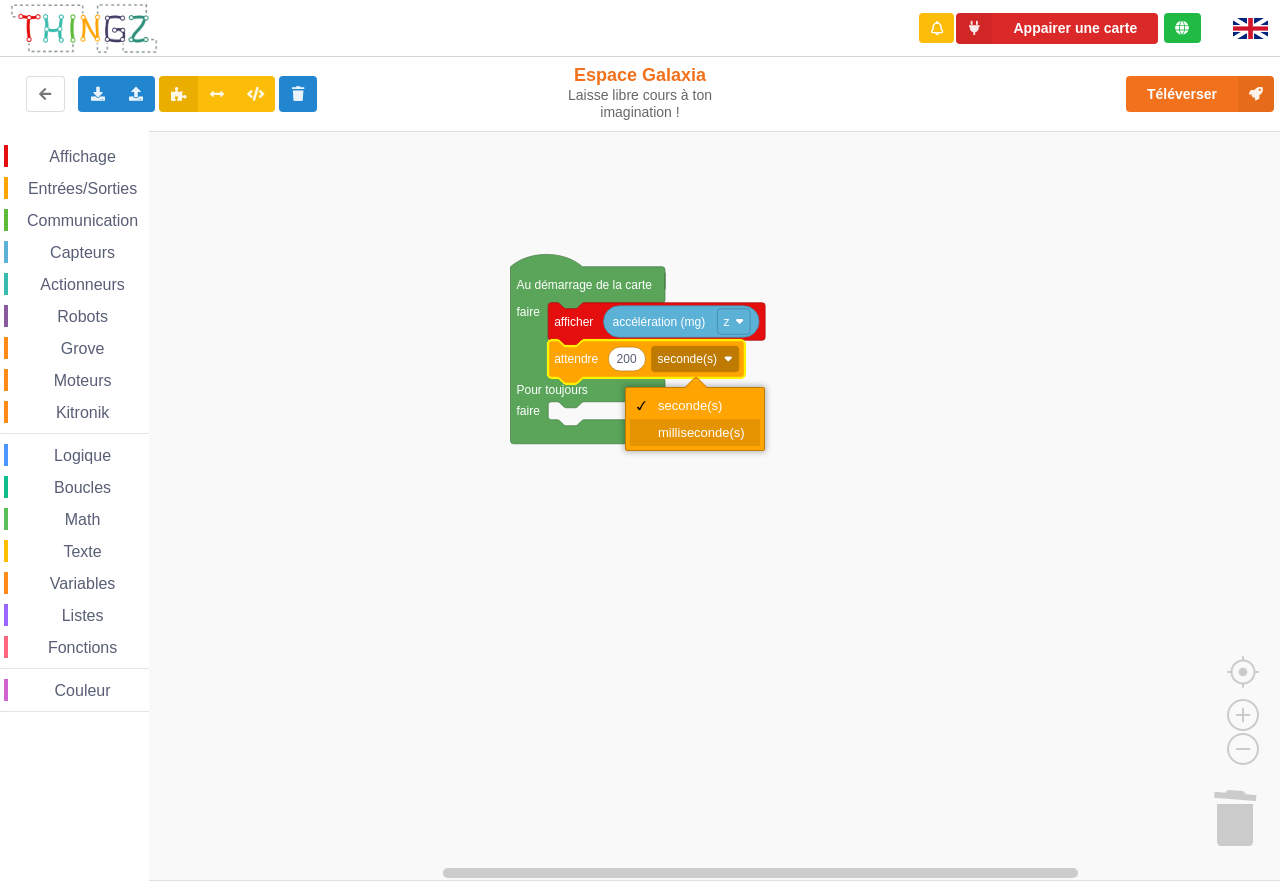 click on "milliseconde(s)" at bounding box center [701, 432] 